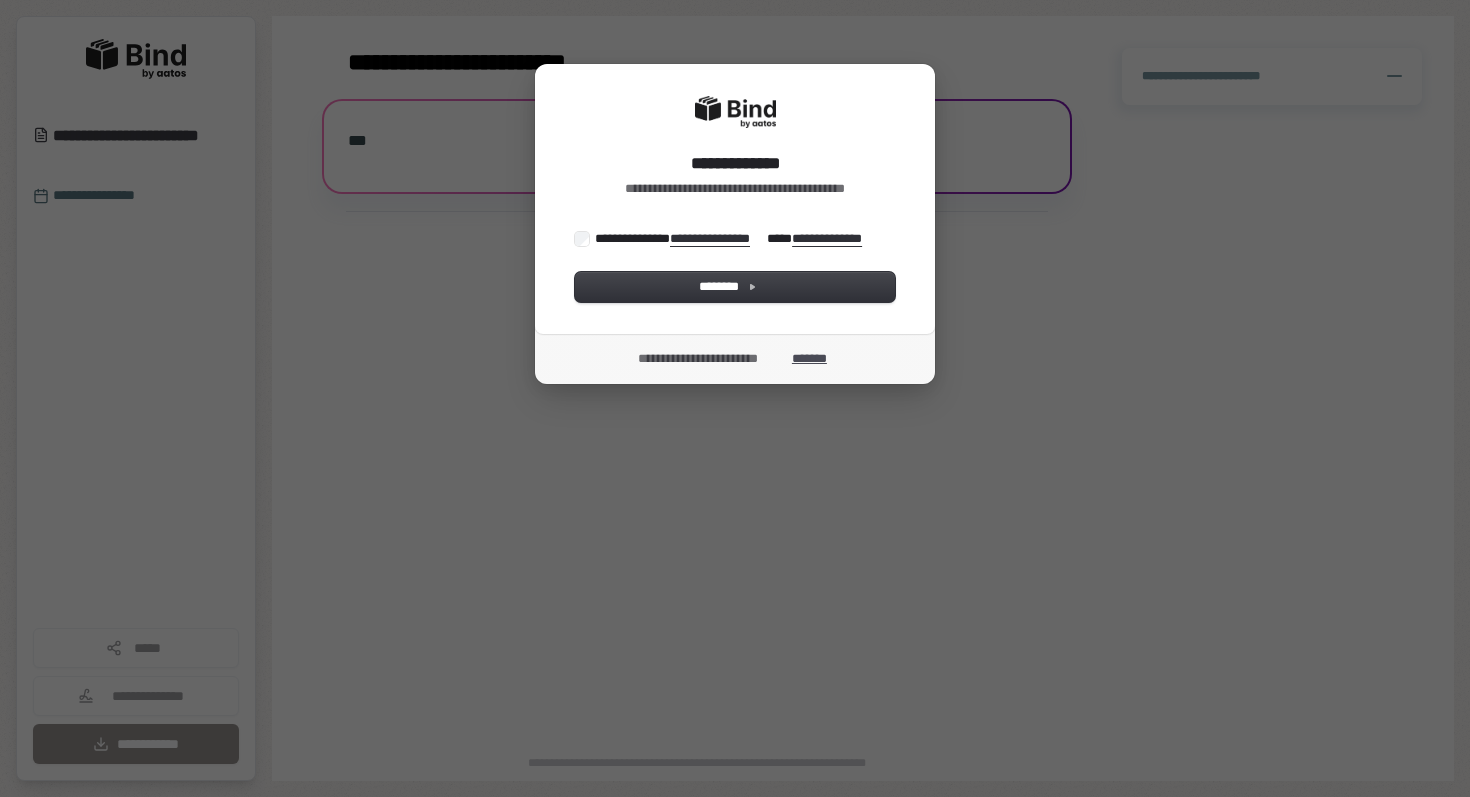 scroll, scrollTop: 0, scrollLeft: 0, axis: both 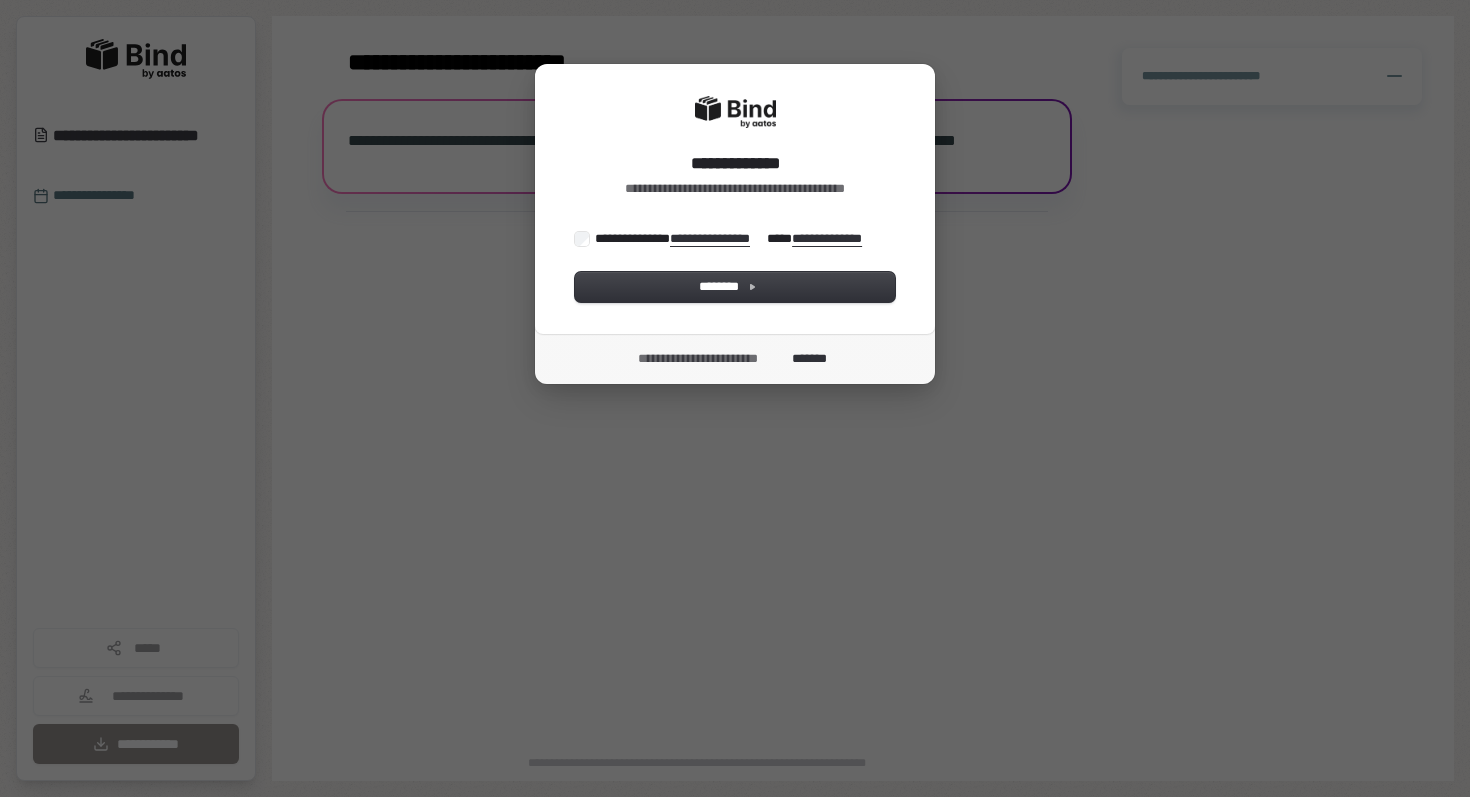 click on "**********" at bounding box center [733, 238] 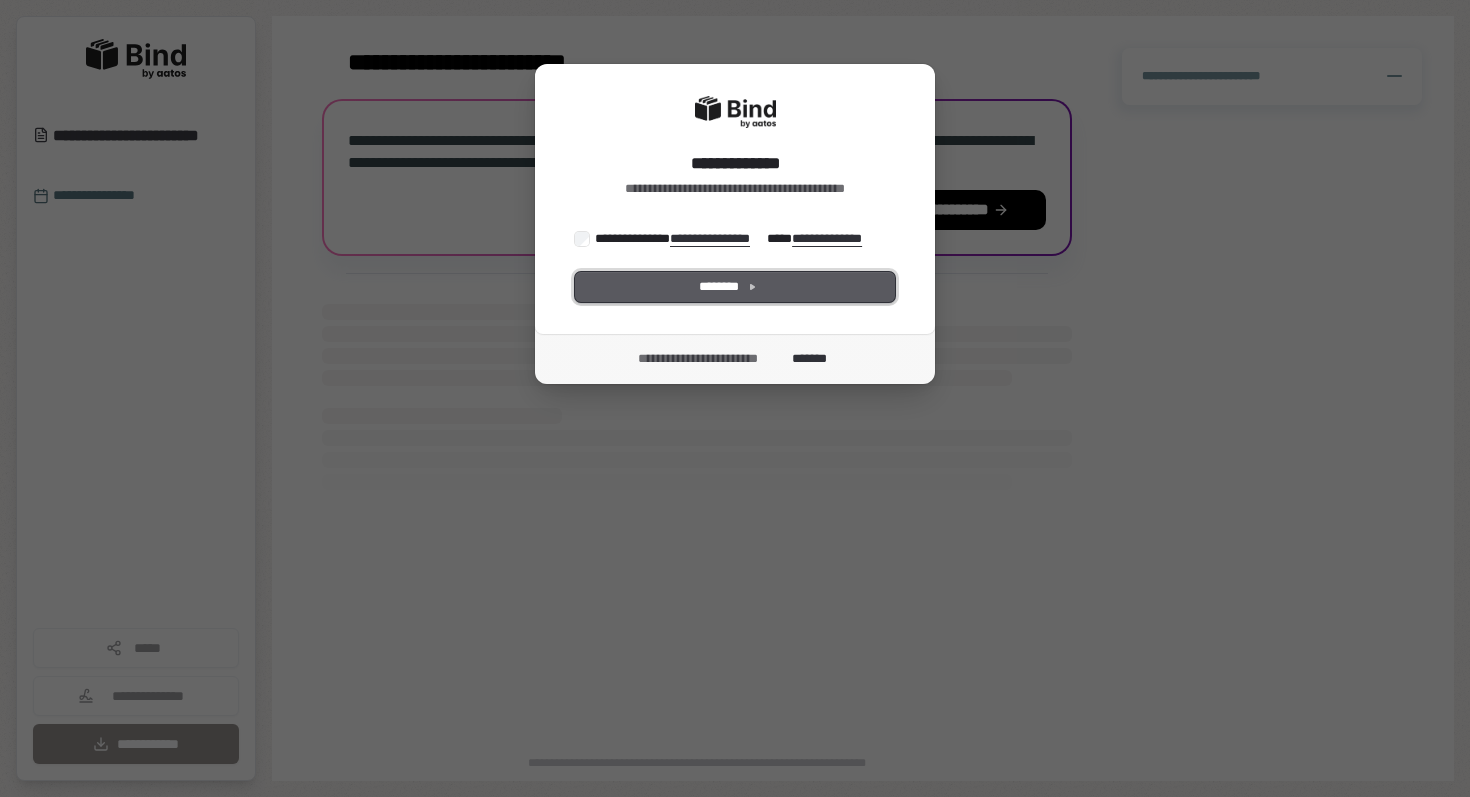 click on "********" at bounding box center [735, 287] 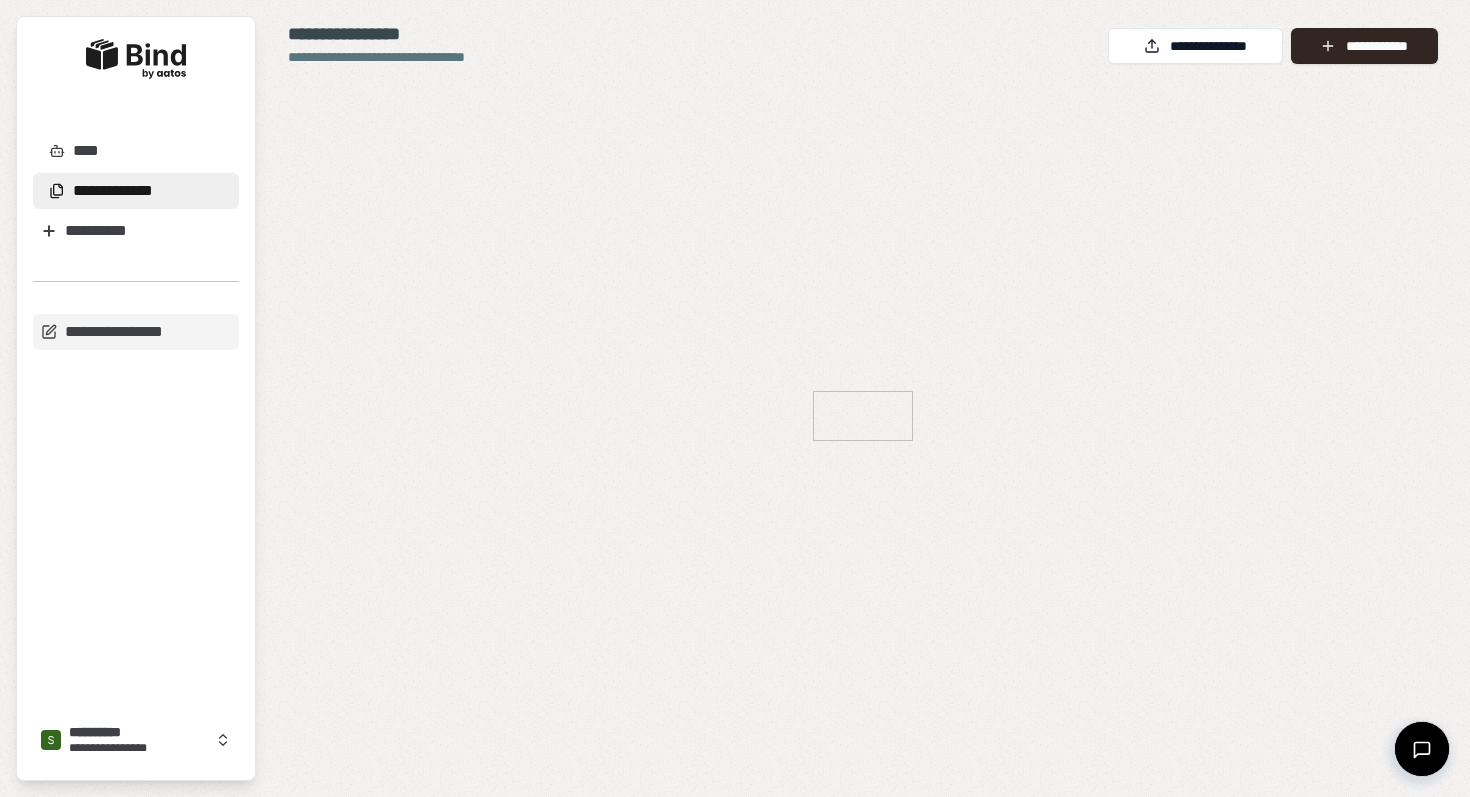 scroll, scrollTop: 0, scrollLeft: 0, axis: both 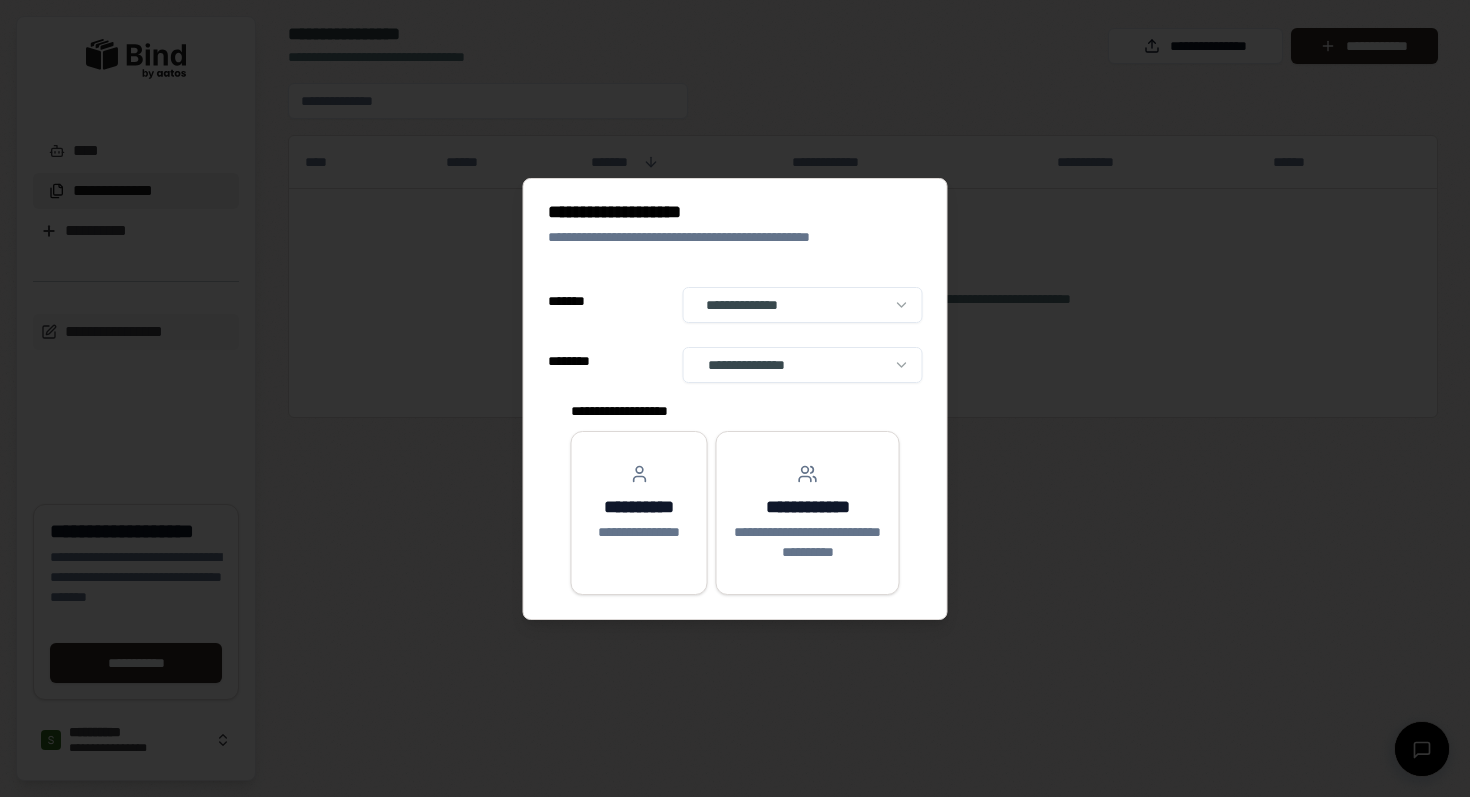 select on "**" 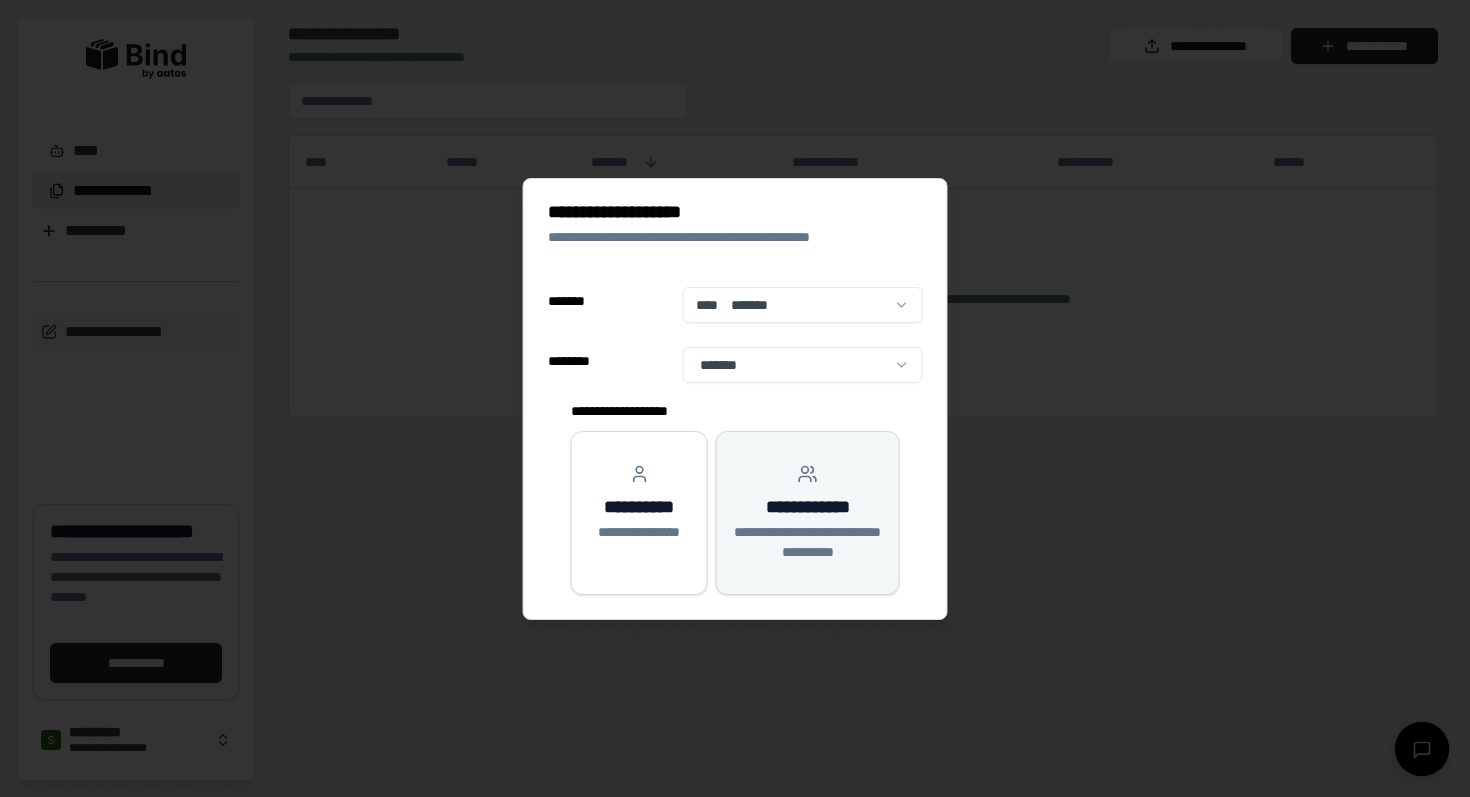click on "**********" at bounding box center (808, 542) 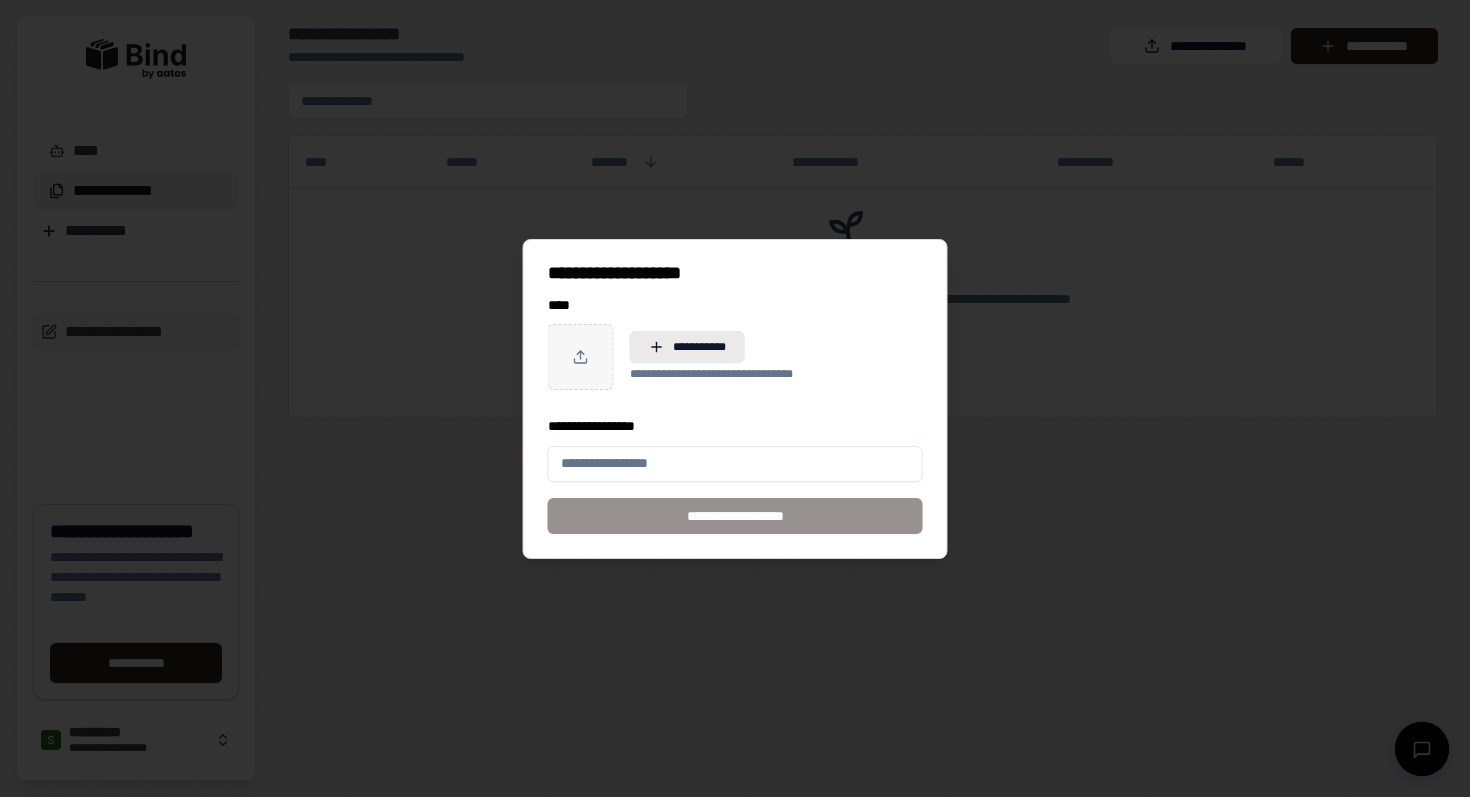 click on "**********" at bounding box center [687, 347] 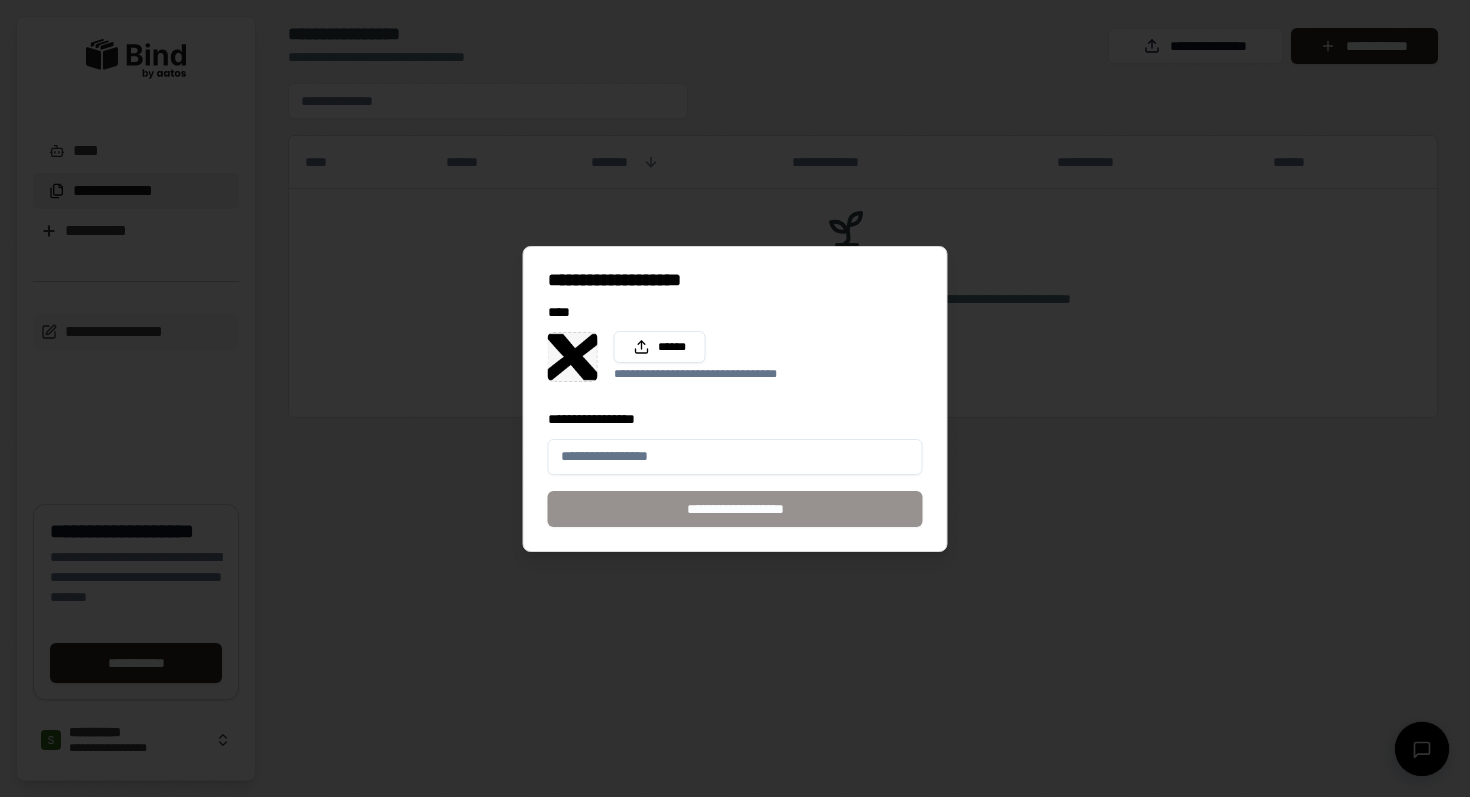 click at bounding box center [573, 357] 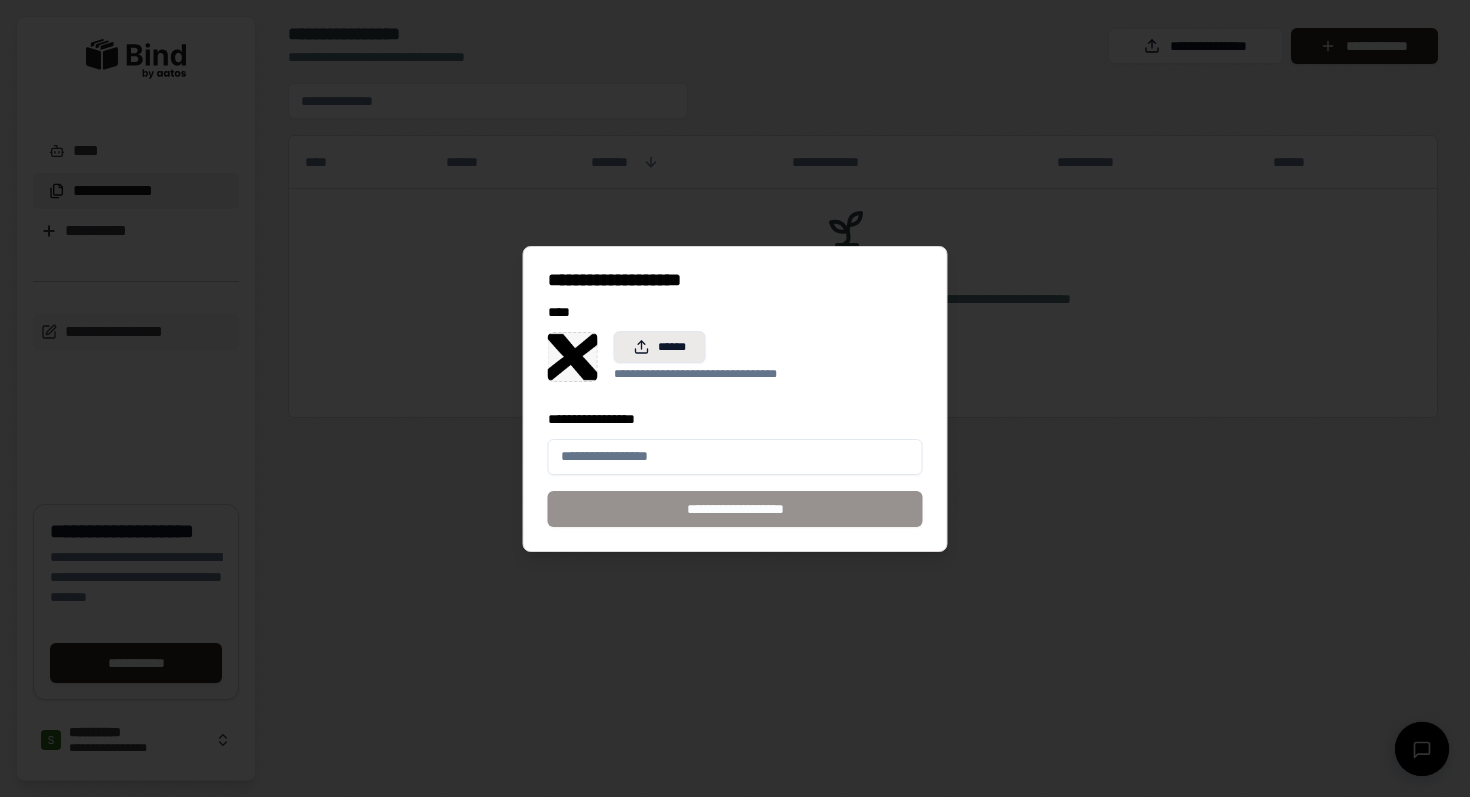 click on "******" at bounding box center [660, 347] 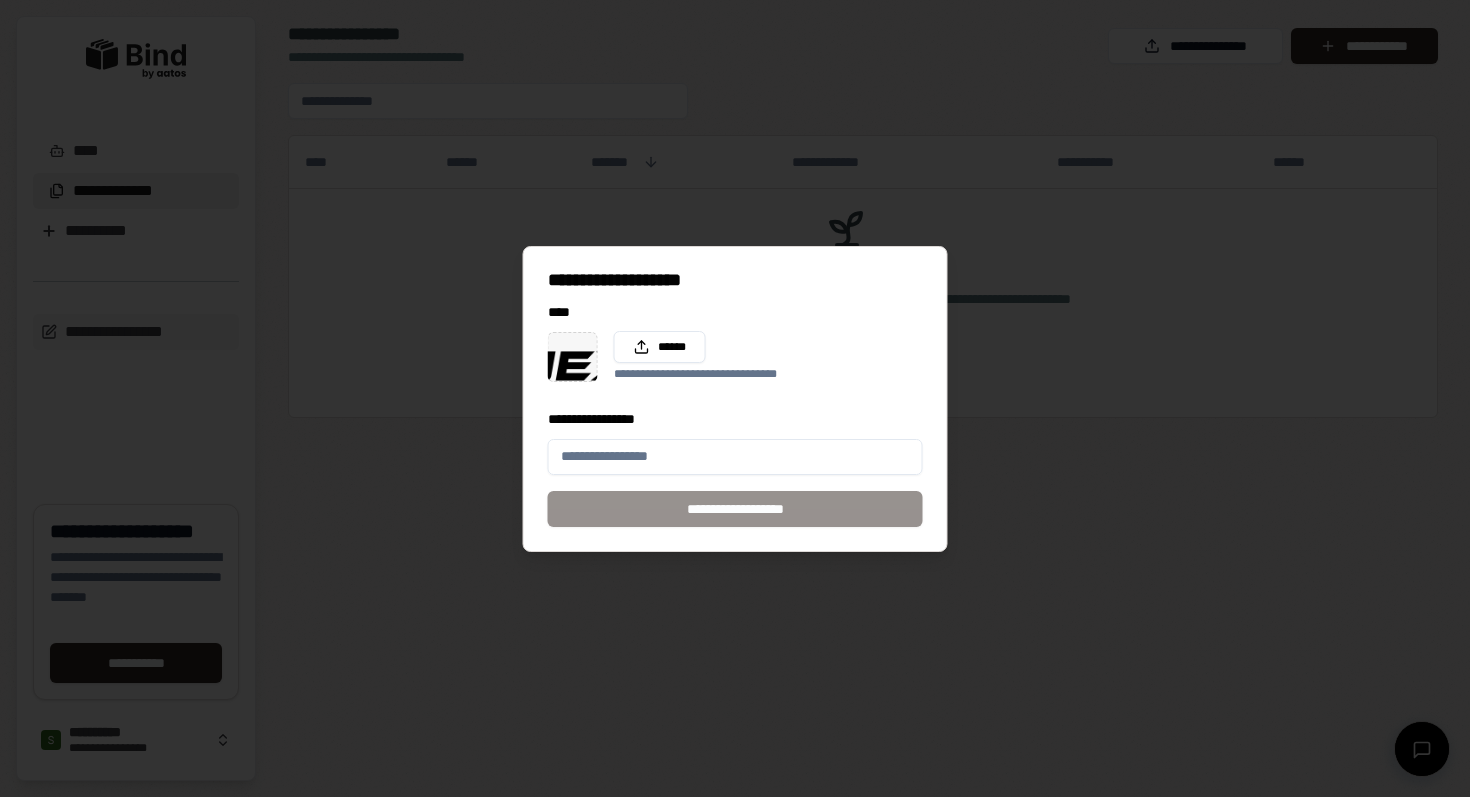 click on "**********" at bounding box center [735, 457] 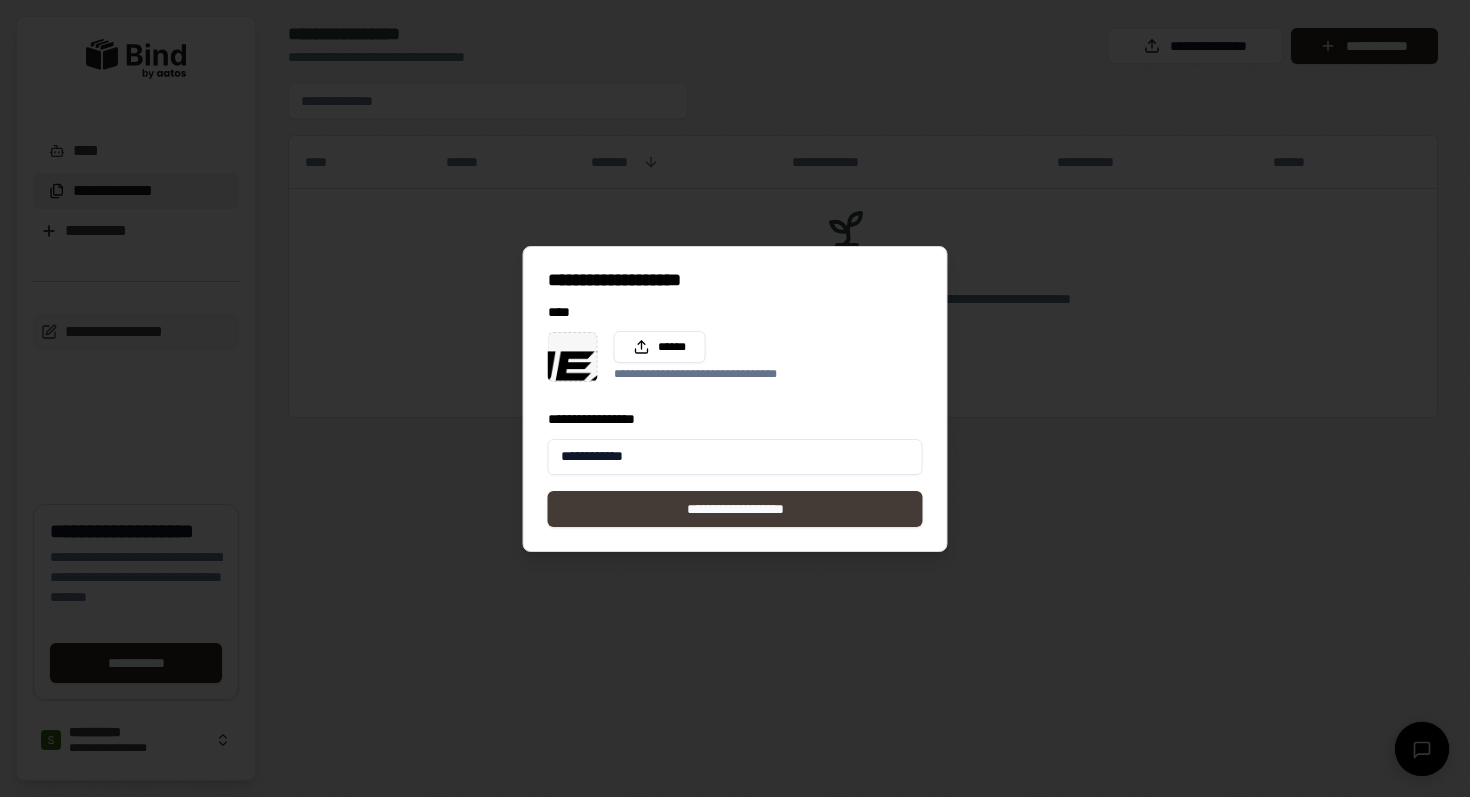 type on "**********" 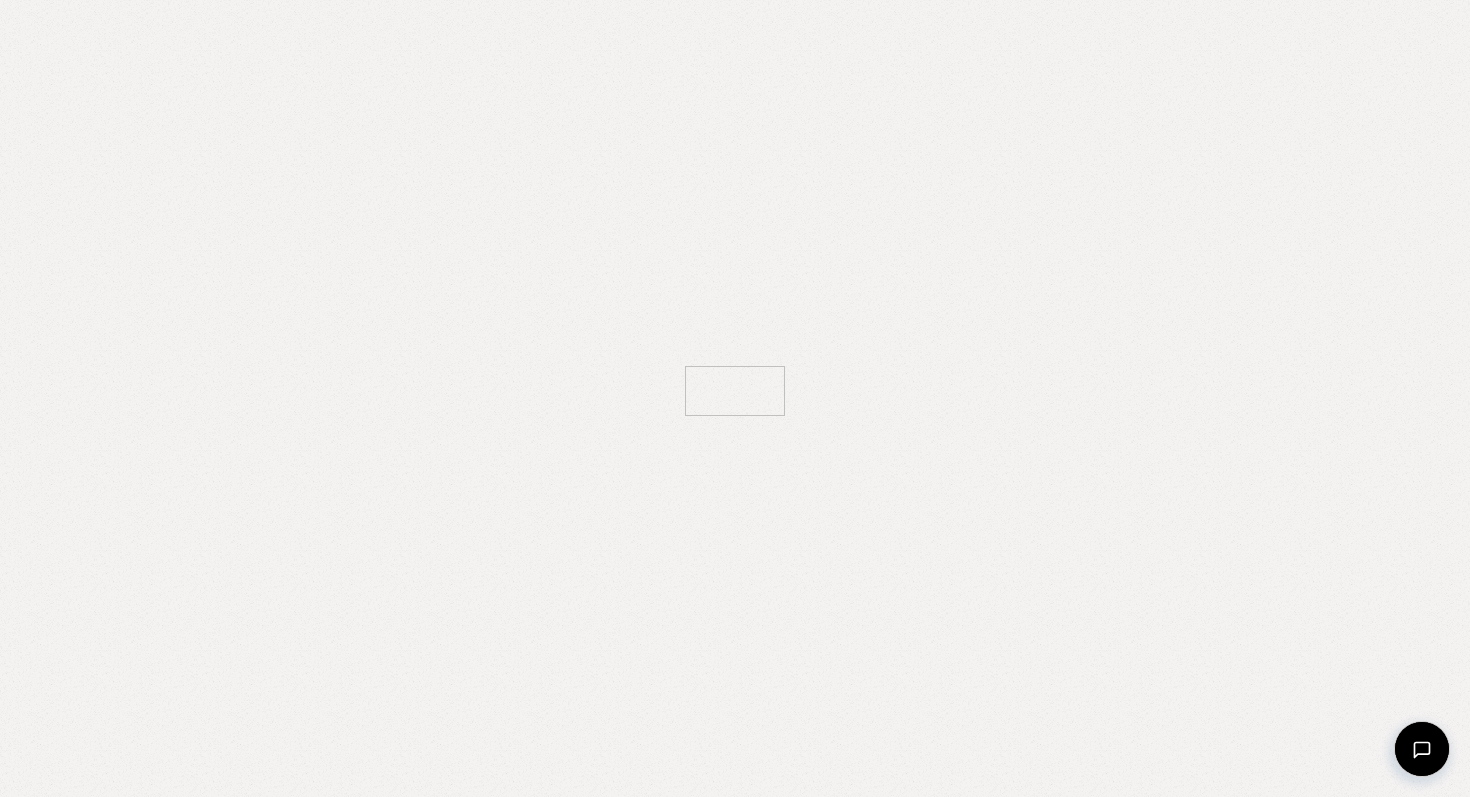scroll, scrollTop: 0, scrollLeft: 0, axis: both 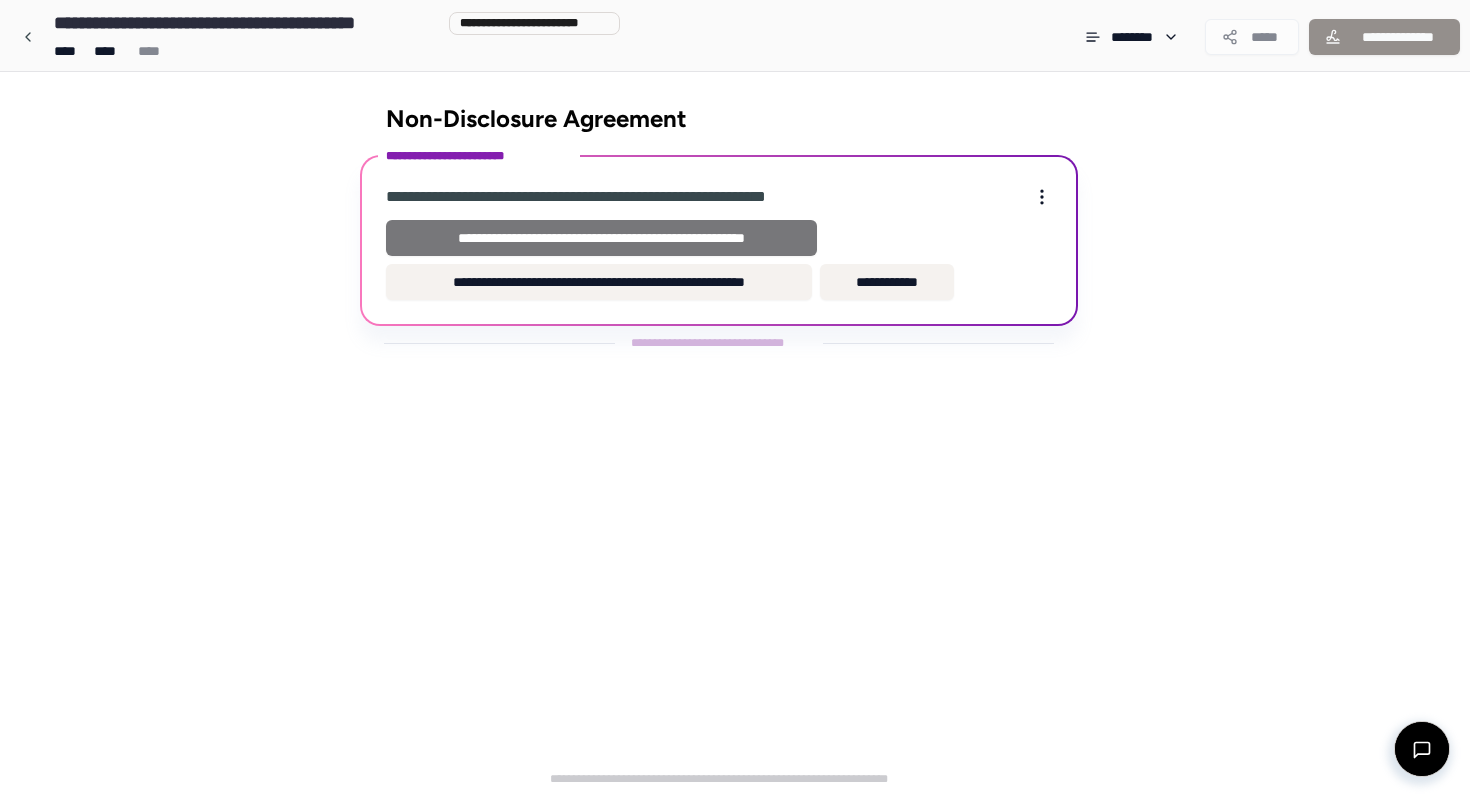 click on "**********" at bounding box center [601, 238] 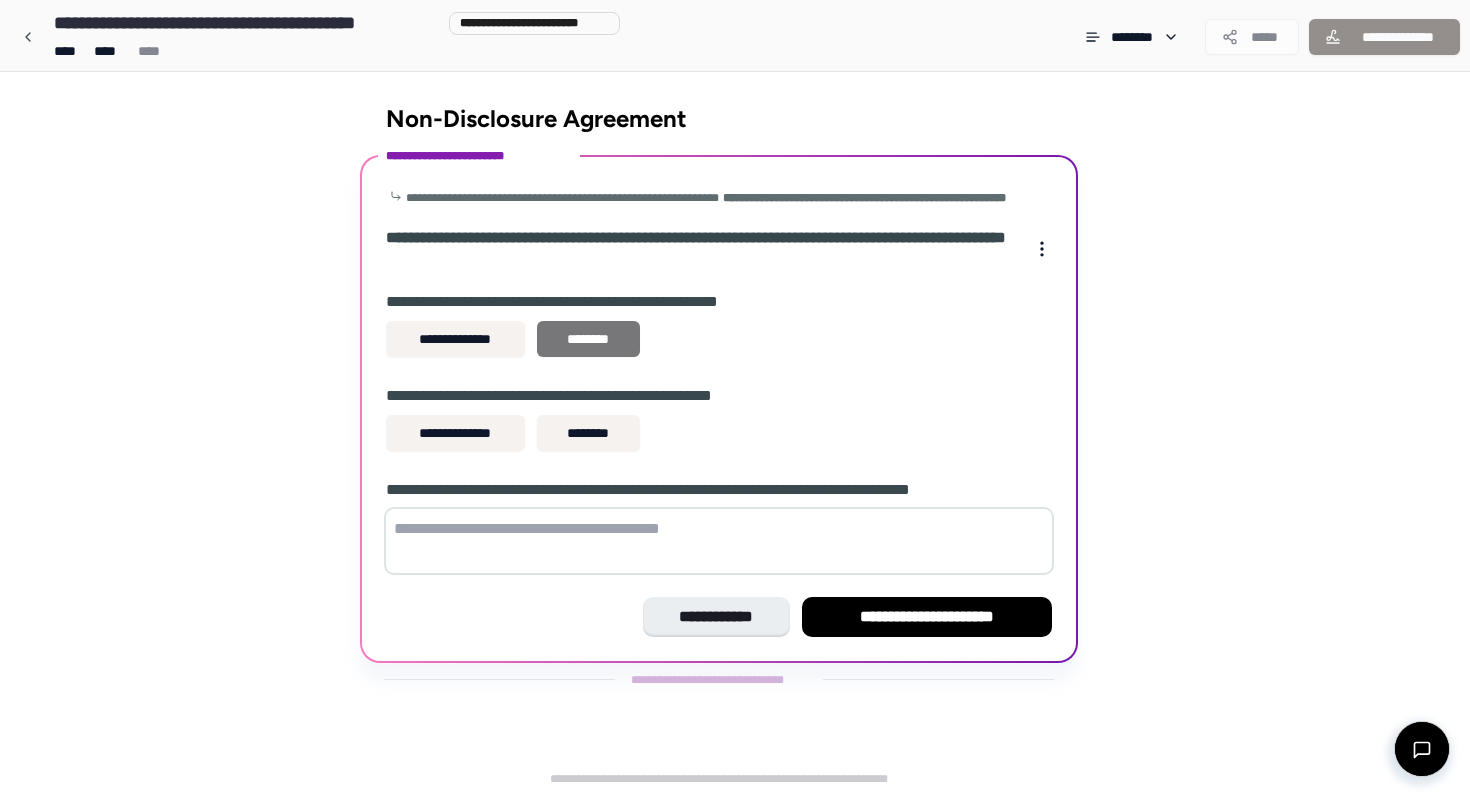 click on "********" at bounding box center (588, 339) 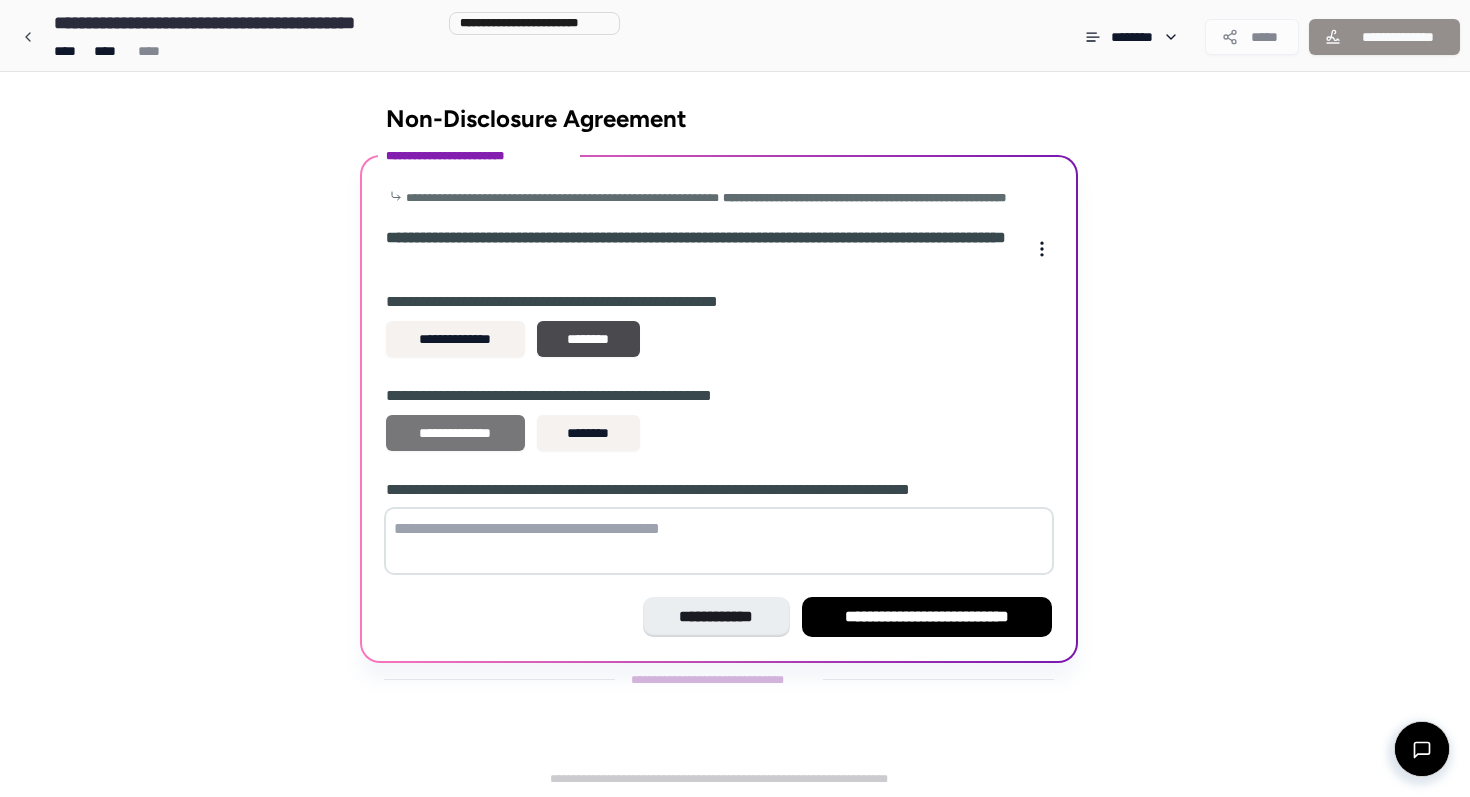 click on "**********" at bounding box center [455, 433] 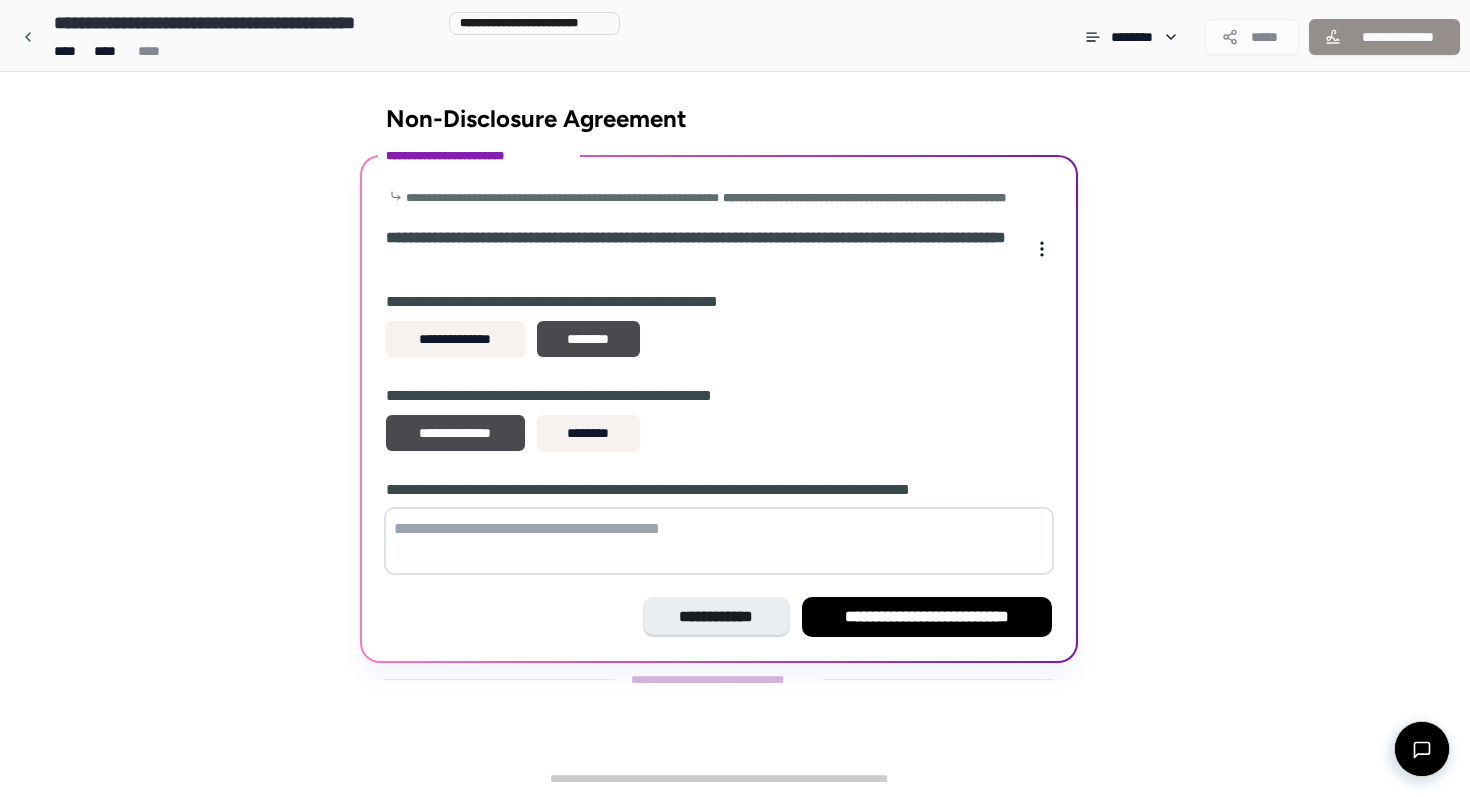 click at bounding box center (719, 541) 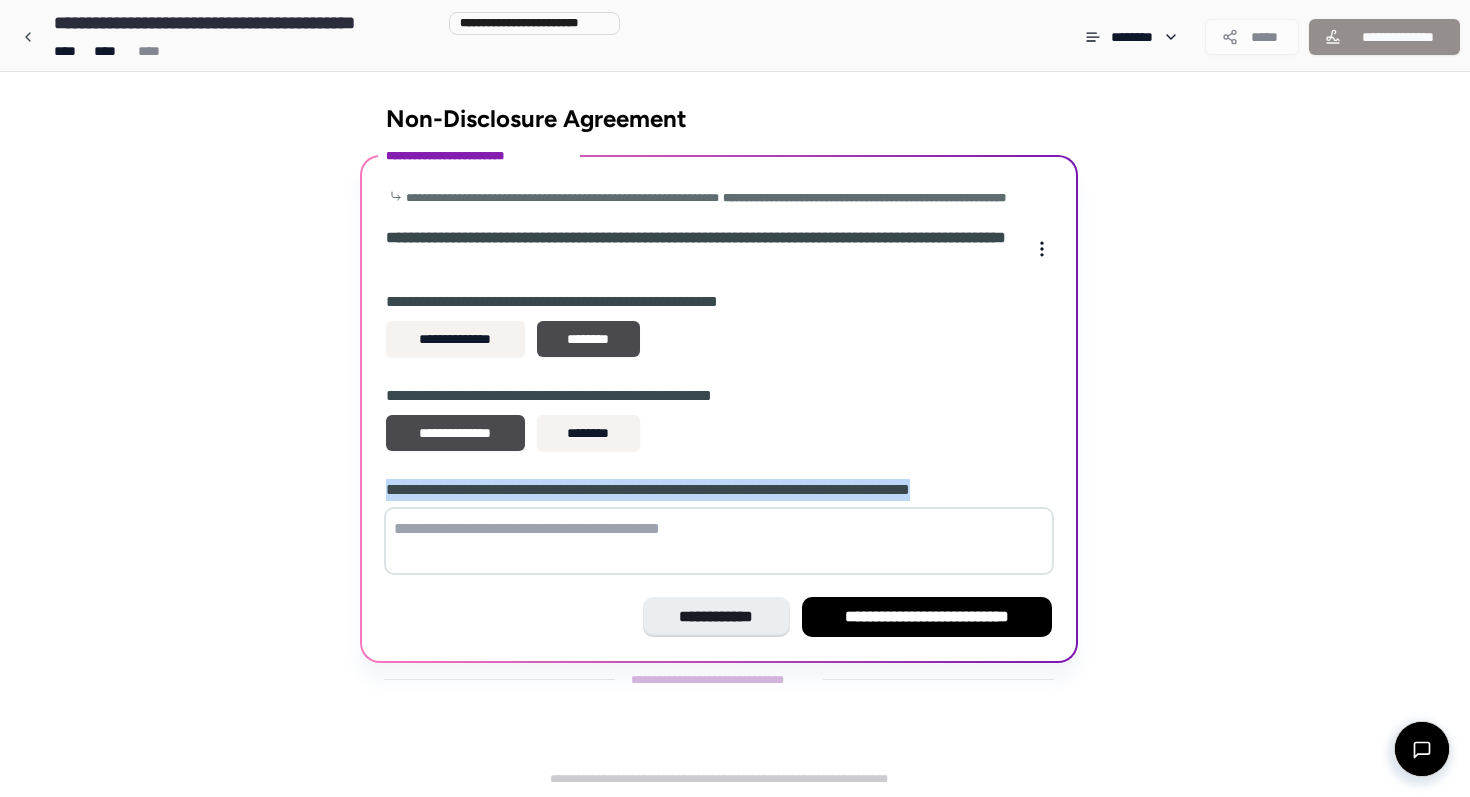 drag, startPoint x: 1026, startPoint y: 504, endPoint x: 386, endPoint y: 503, distance: 640.0008 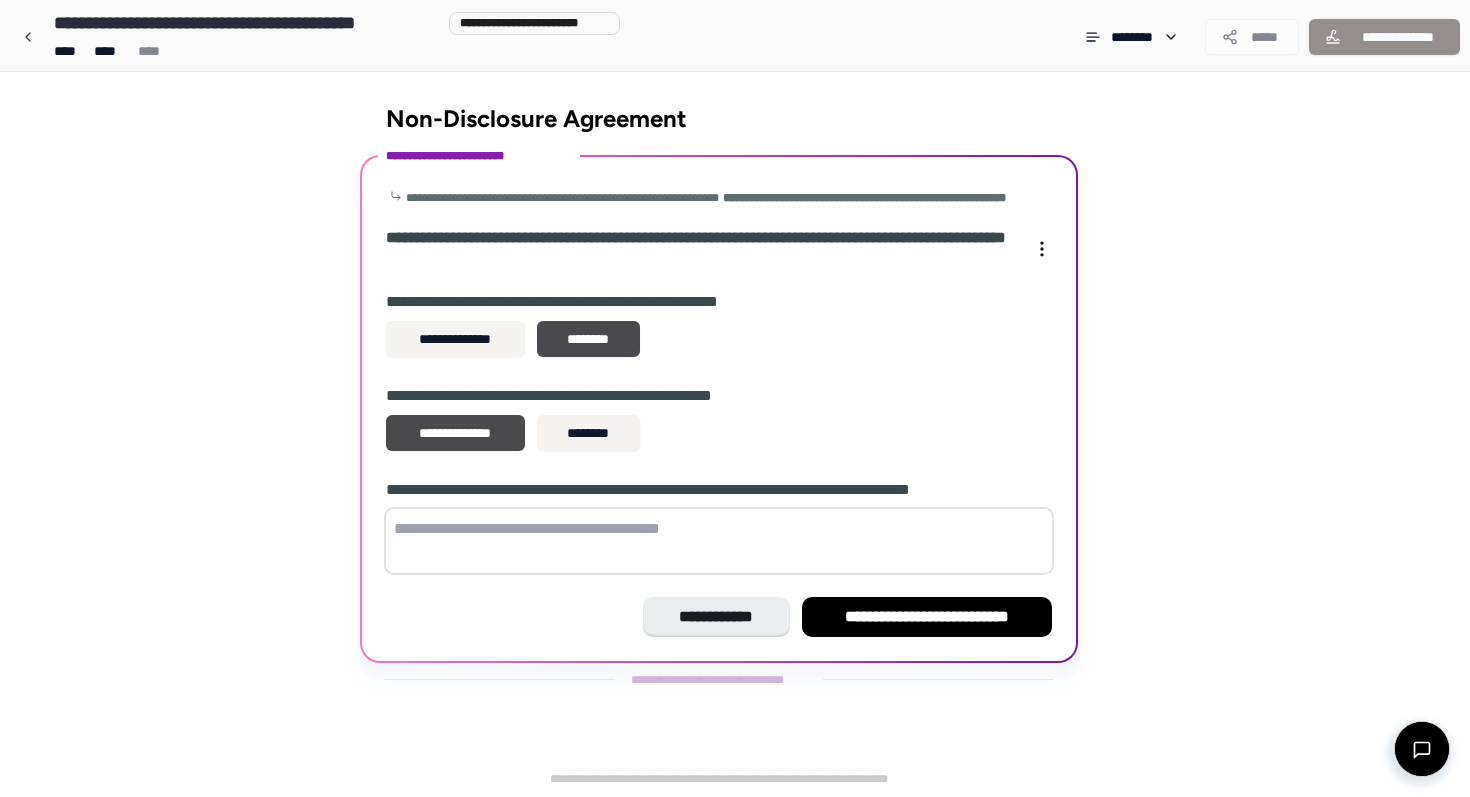 click at bounding box center [719, 541] 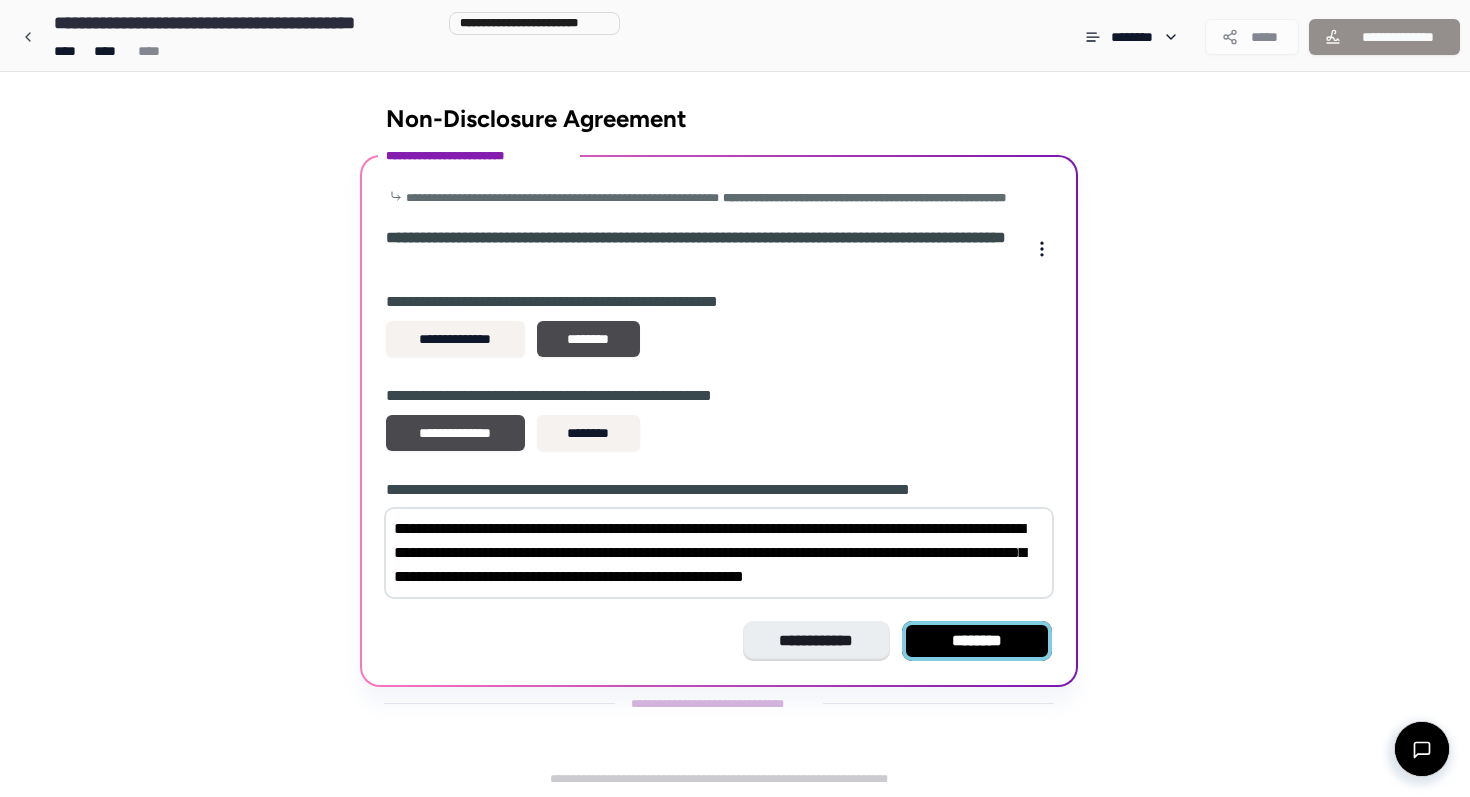 type on "**********" 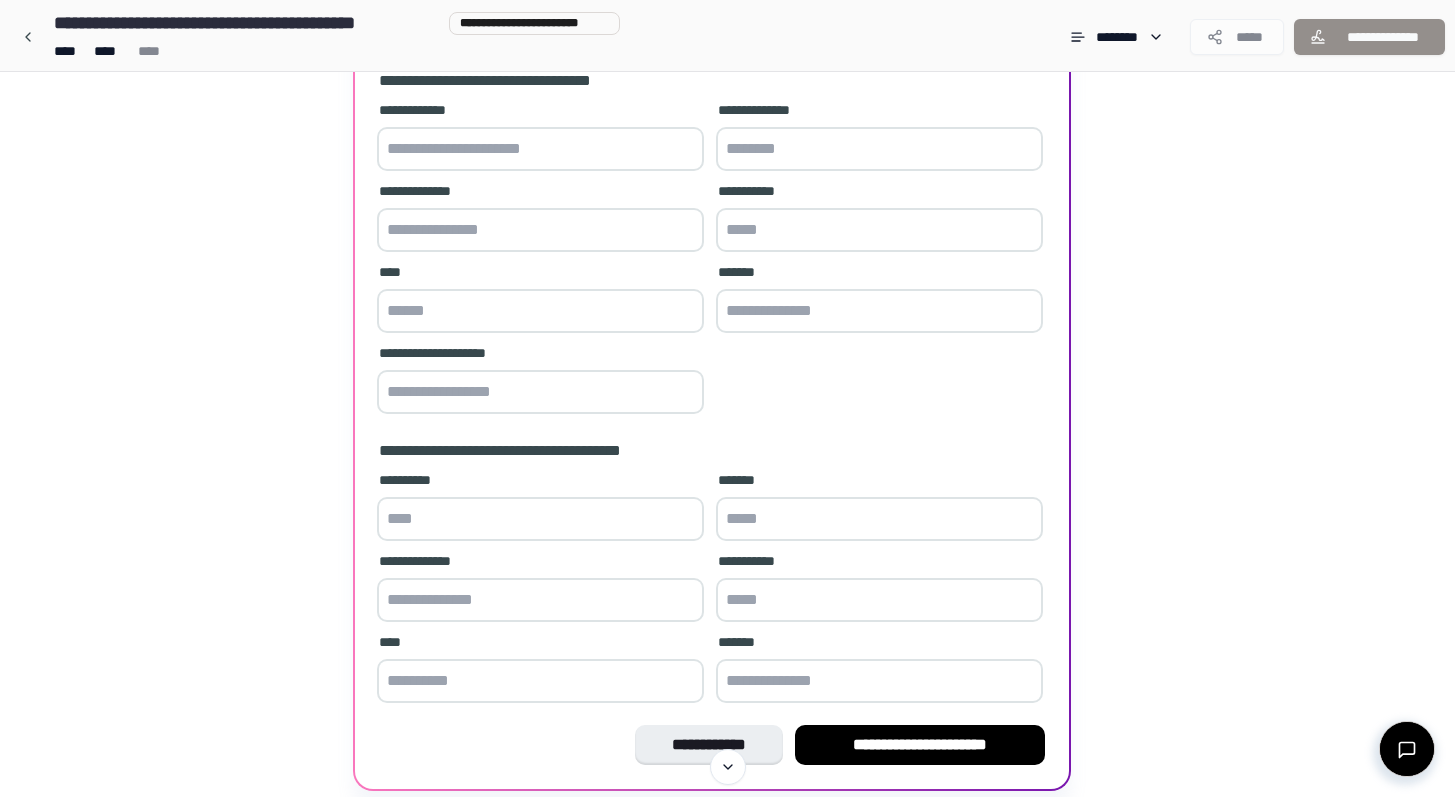 scroll, scrollTop: 42, scrollLeft: 0, axis: vertical 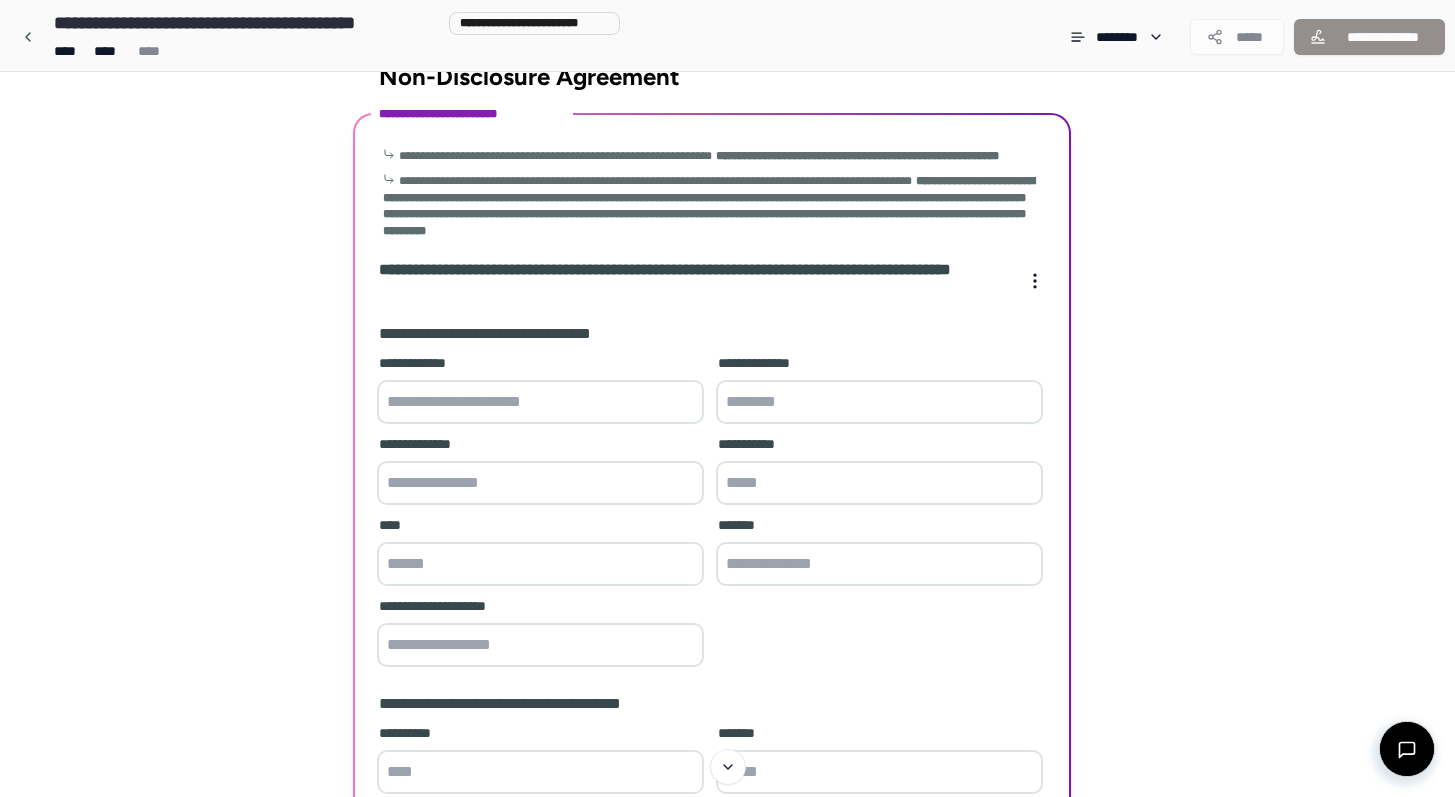 click at bounding box center [540, 402] 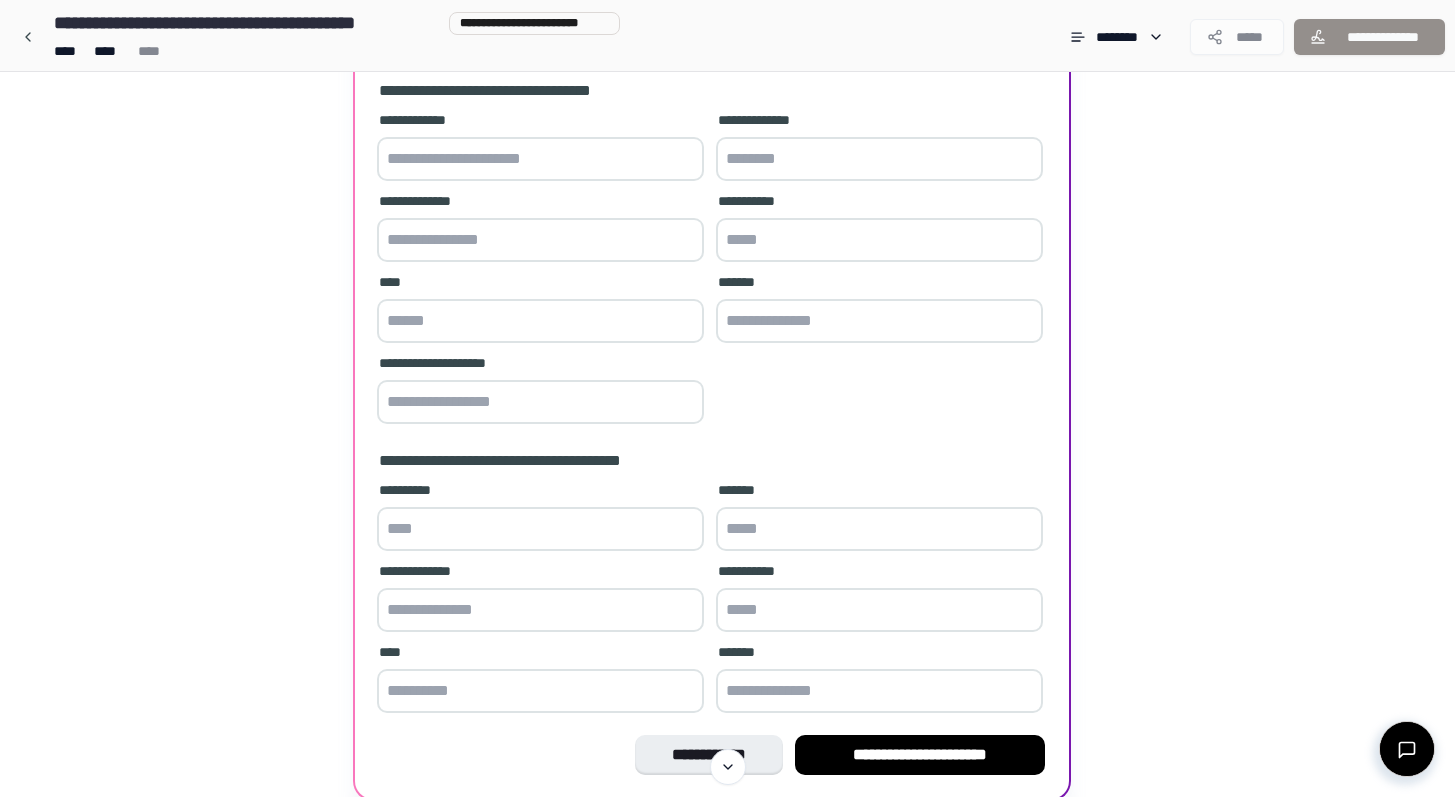scroll, scrollTop: 345, scrollLeft: 0, axis: vertical 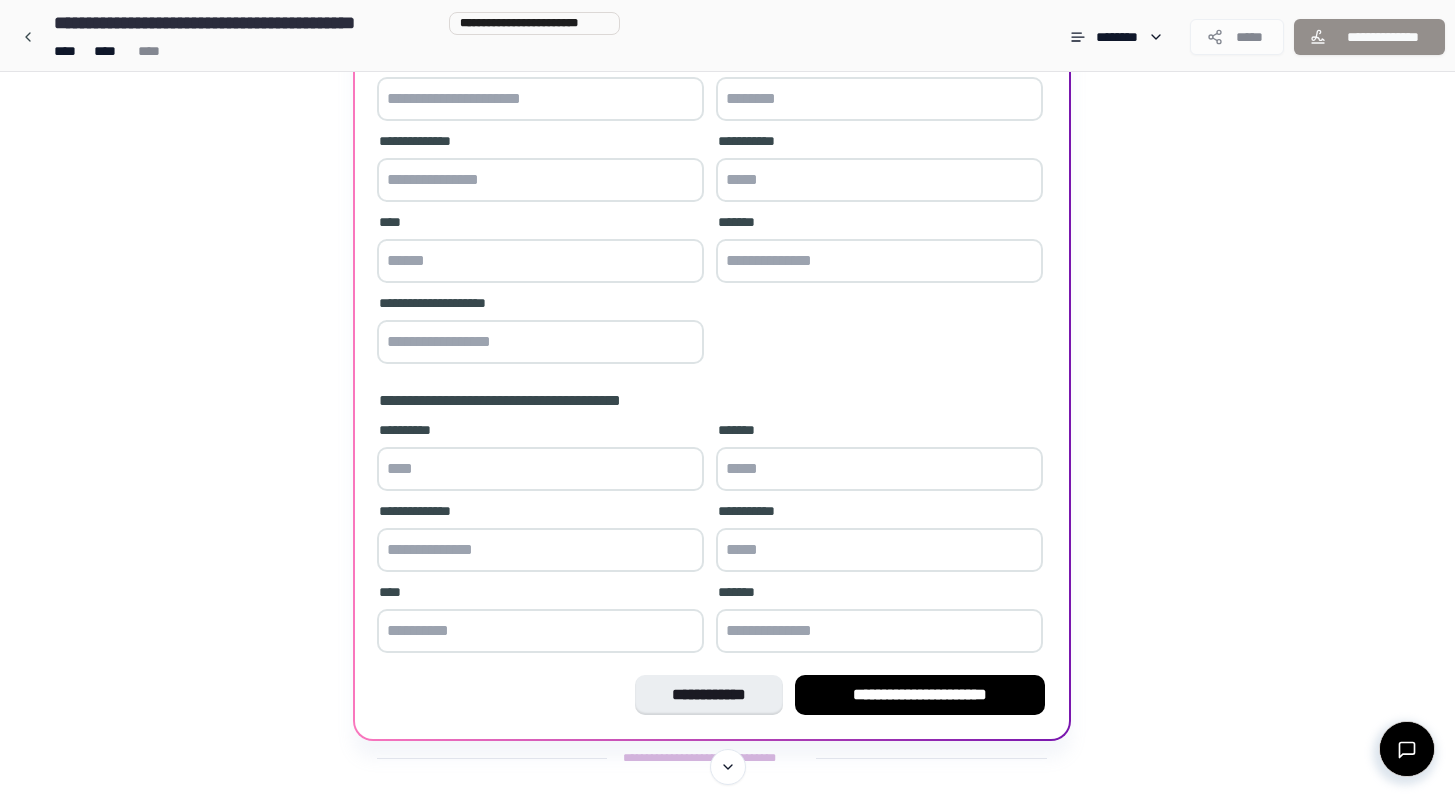 click at bounding box center (540, 469) 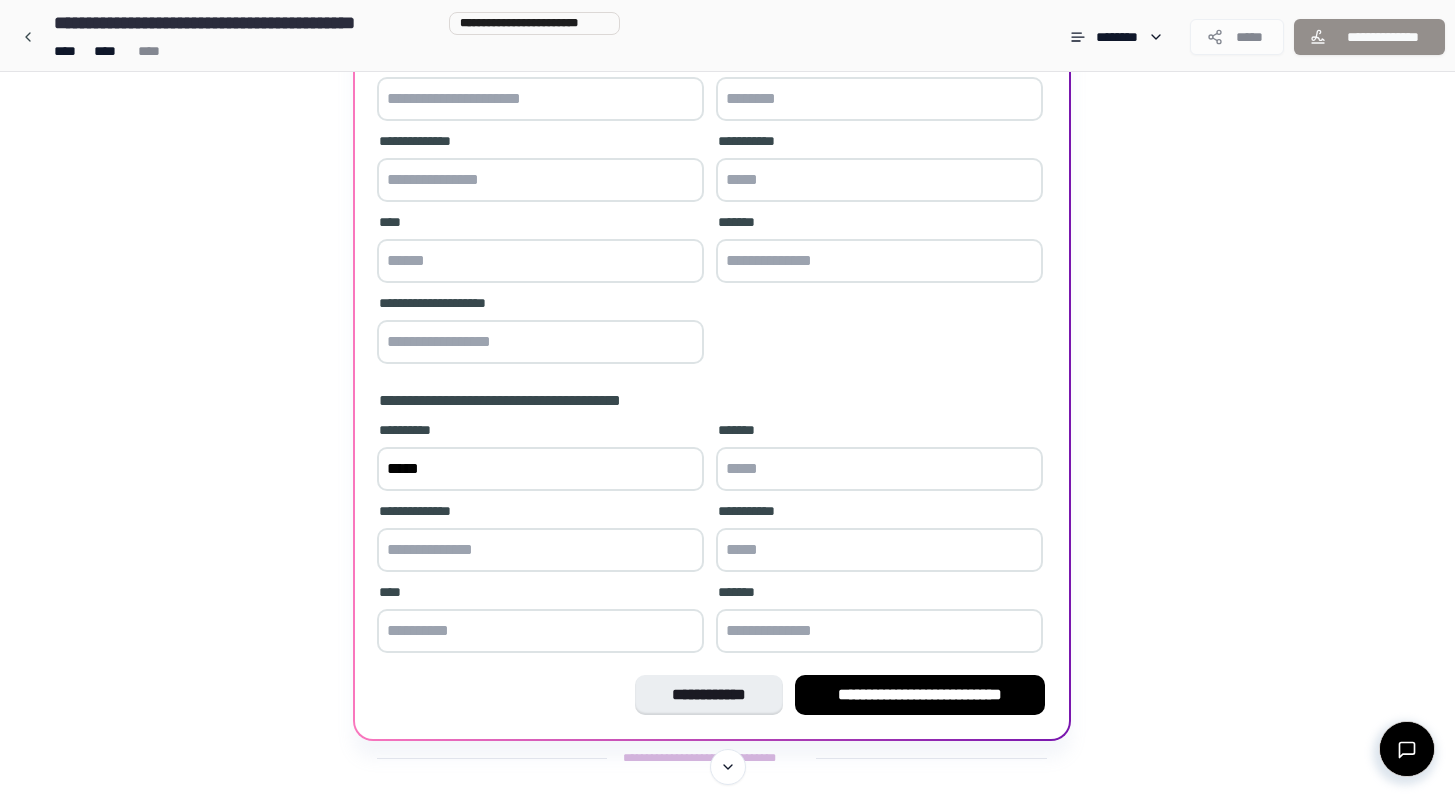 type on "*****" 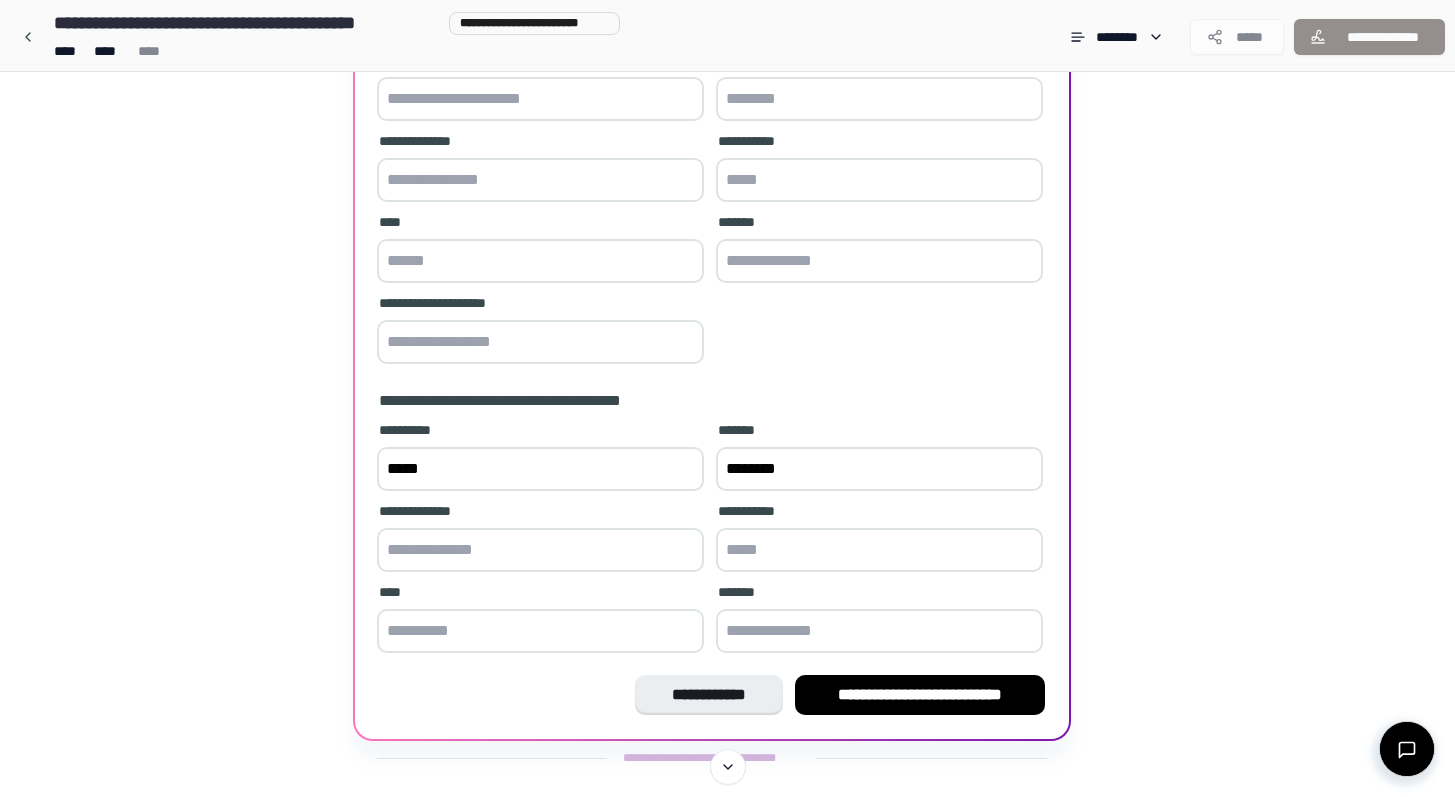 type on "********" 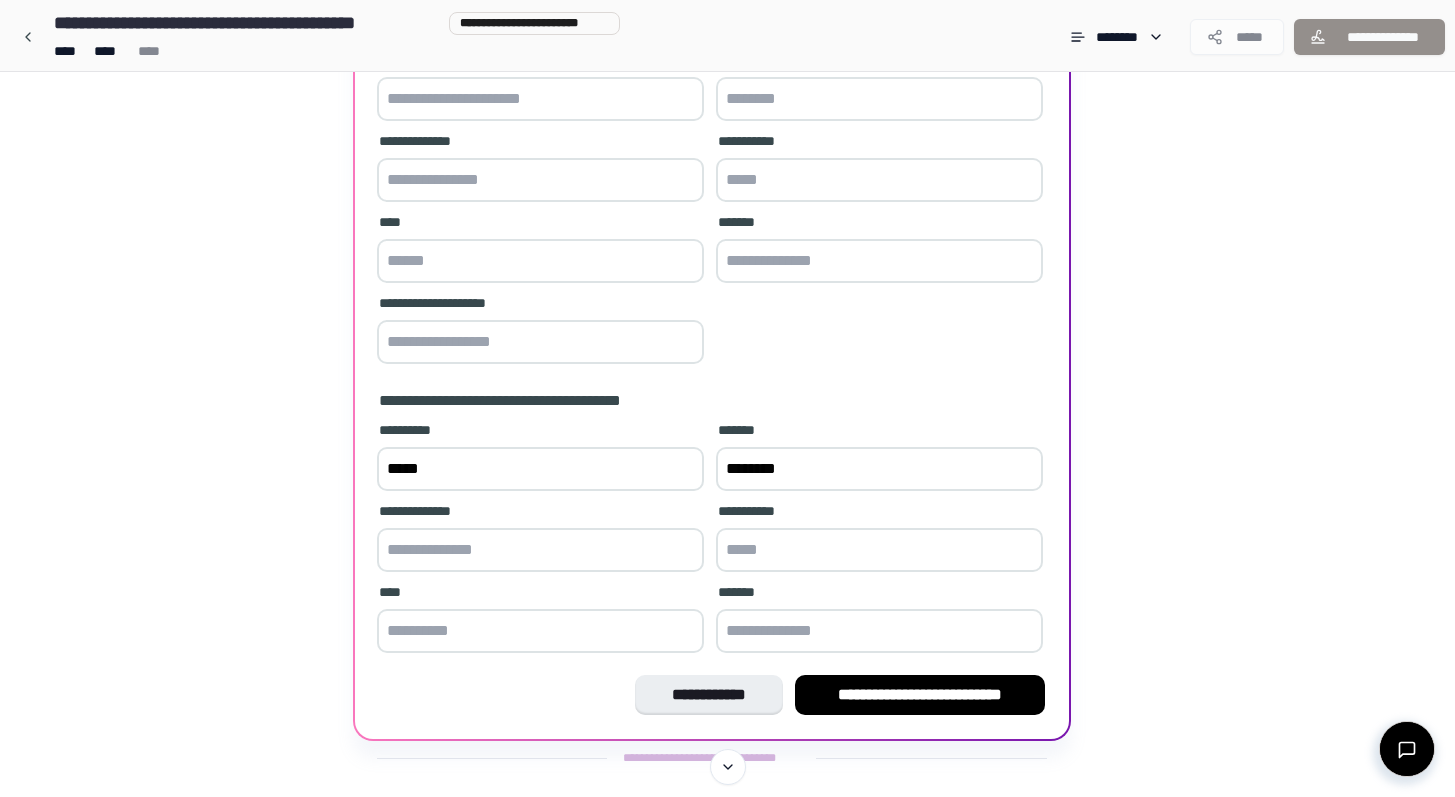 click at bounding box center [540, 550] 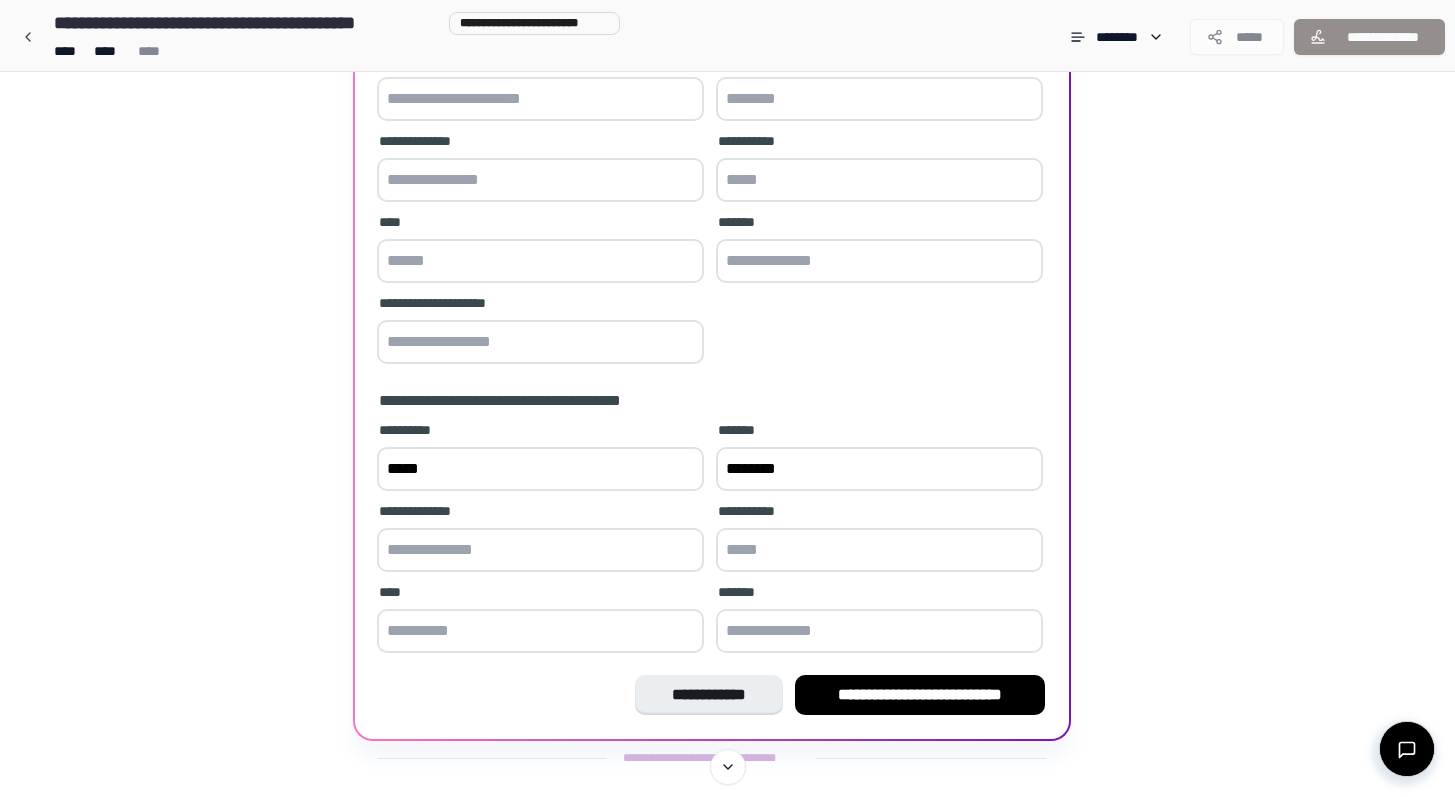 paste on "**********" 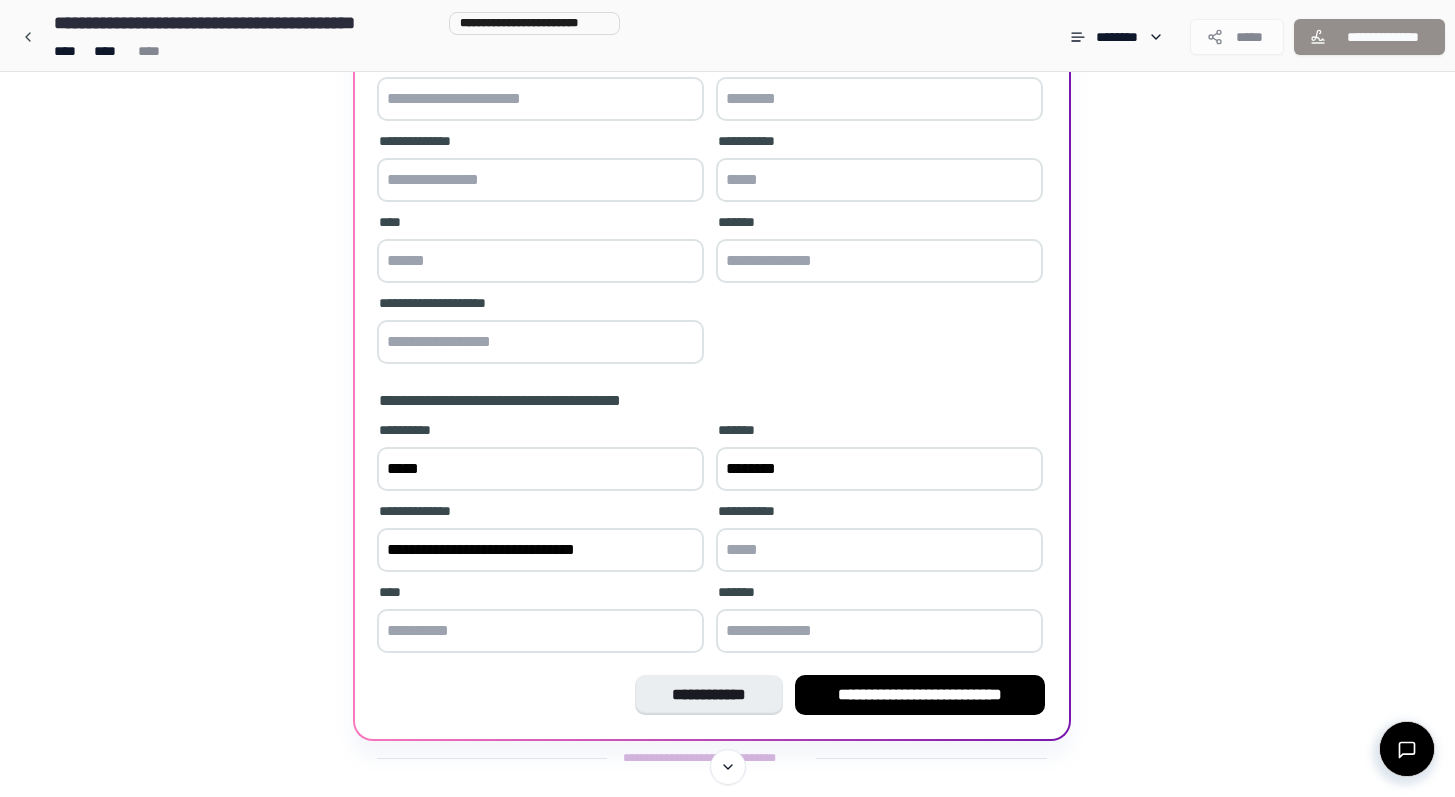 type on "**********" 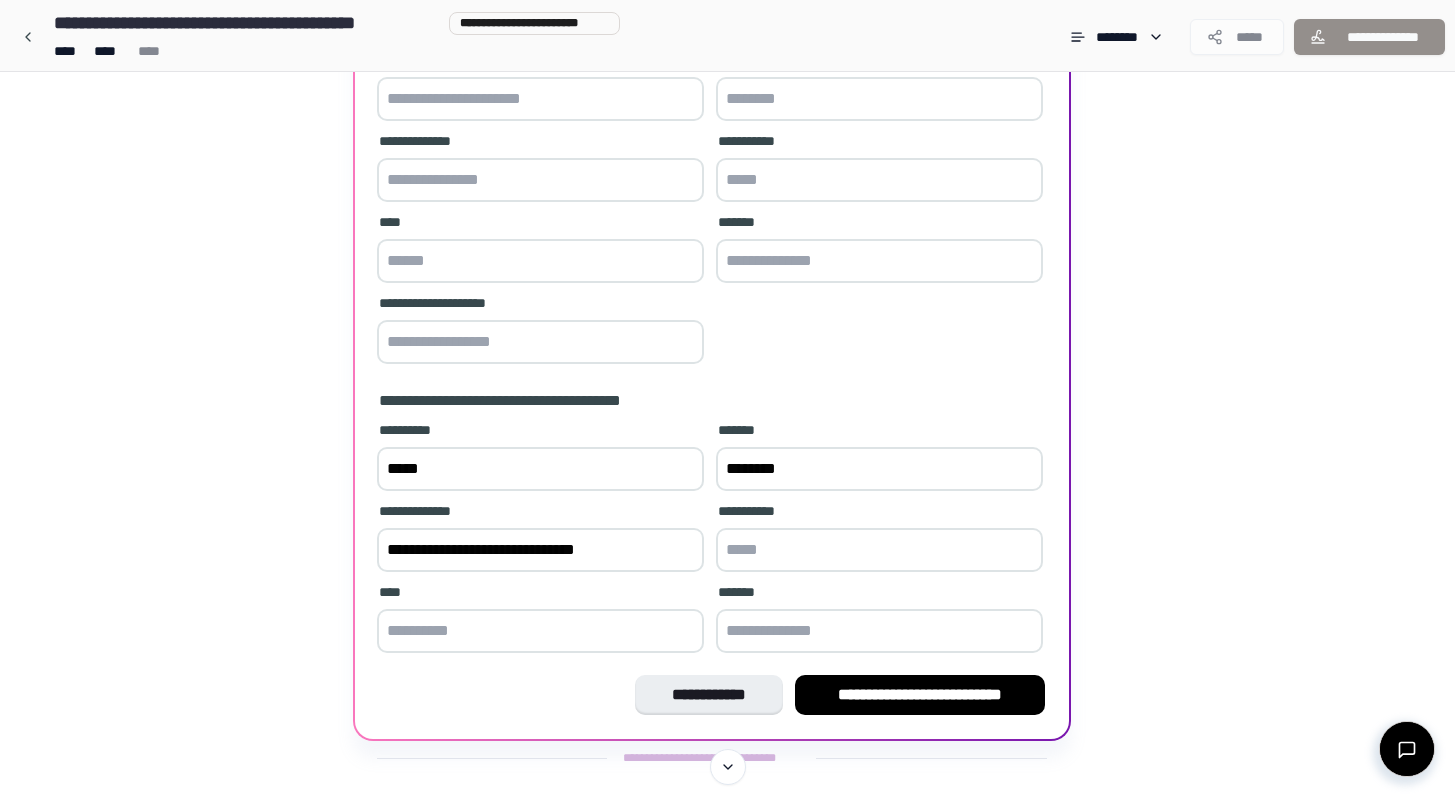 paste on "*****" 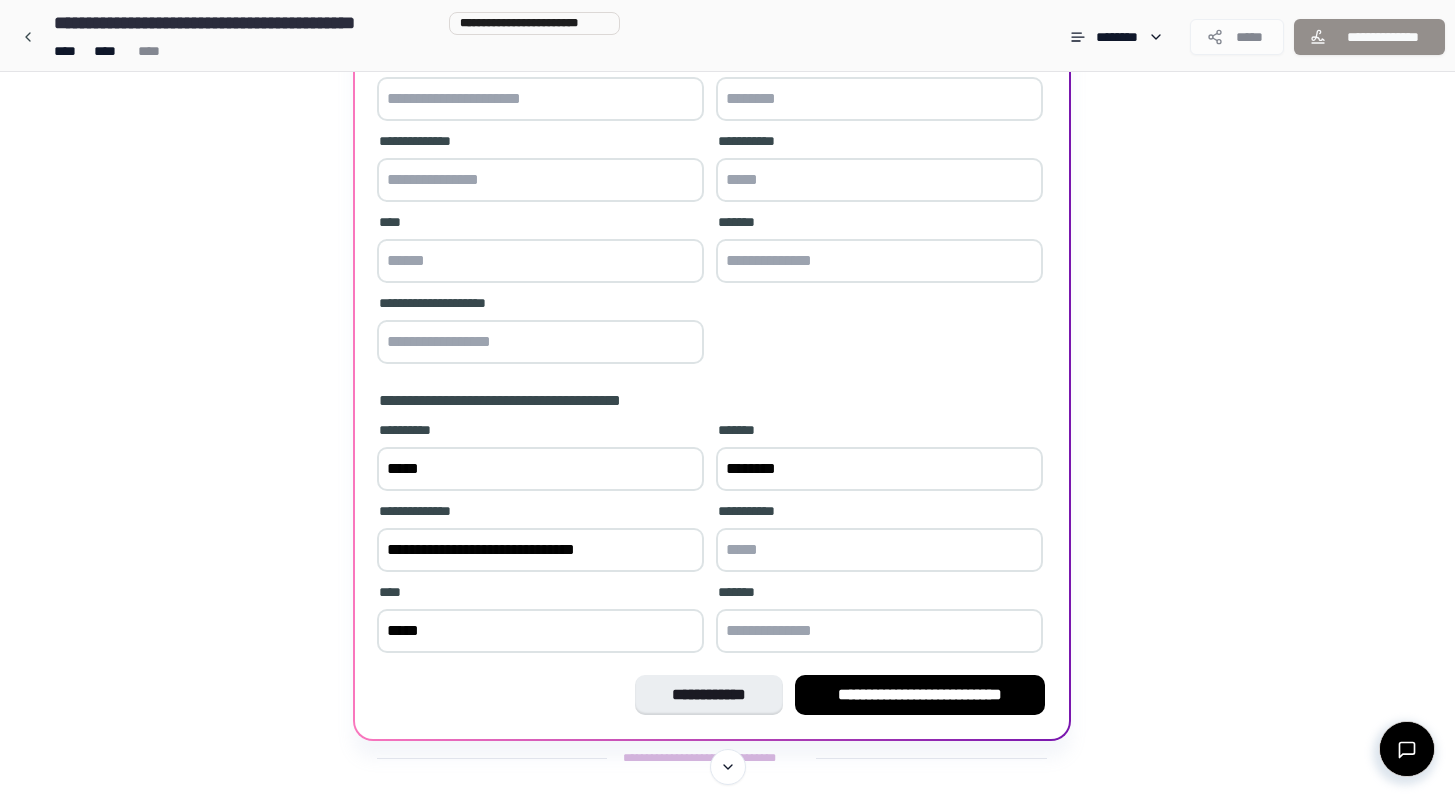 type on "*****" 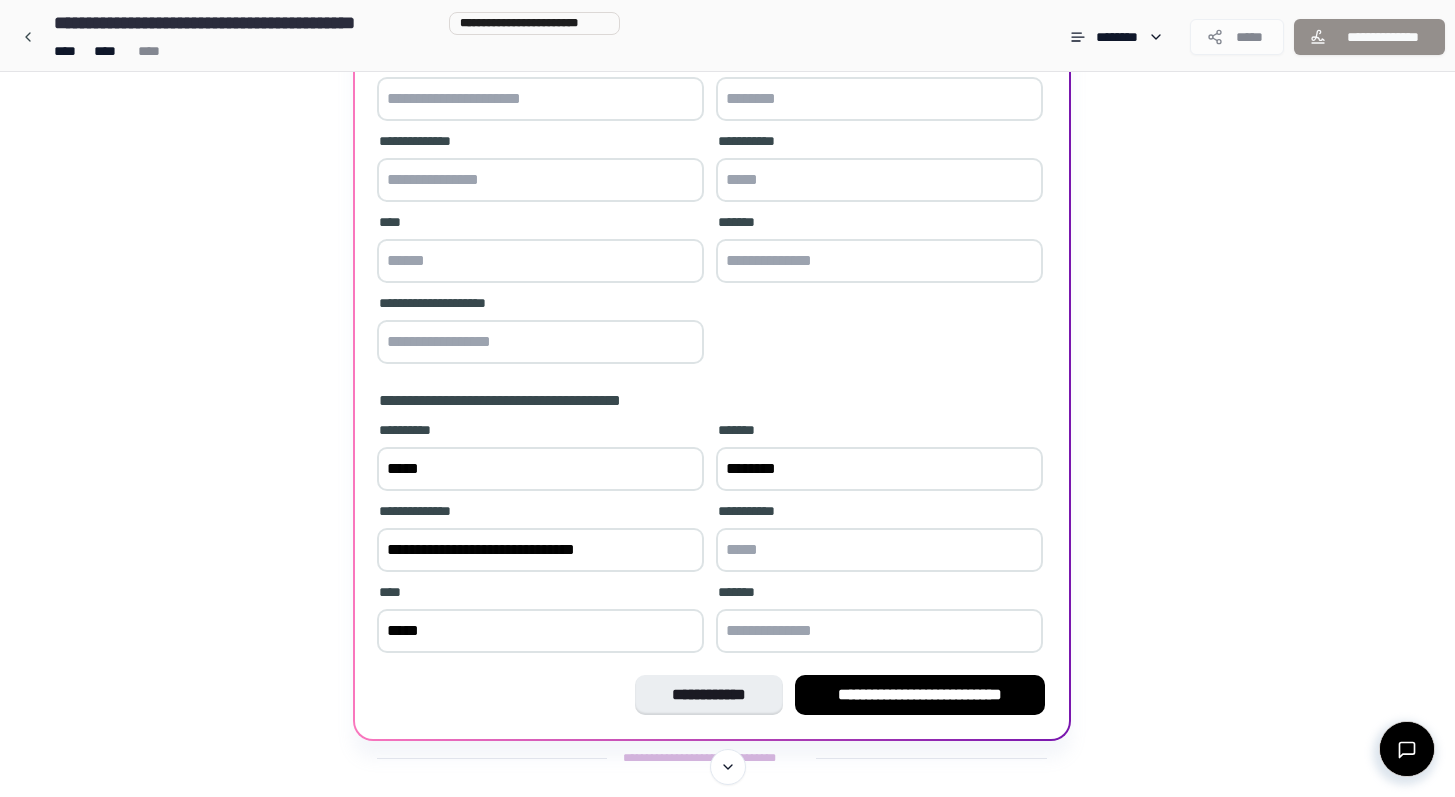 click on "**********" at bounding box center (540, 550) 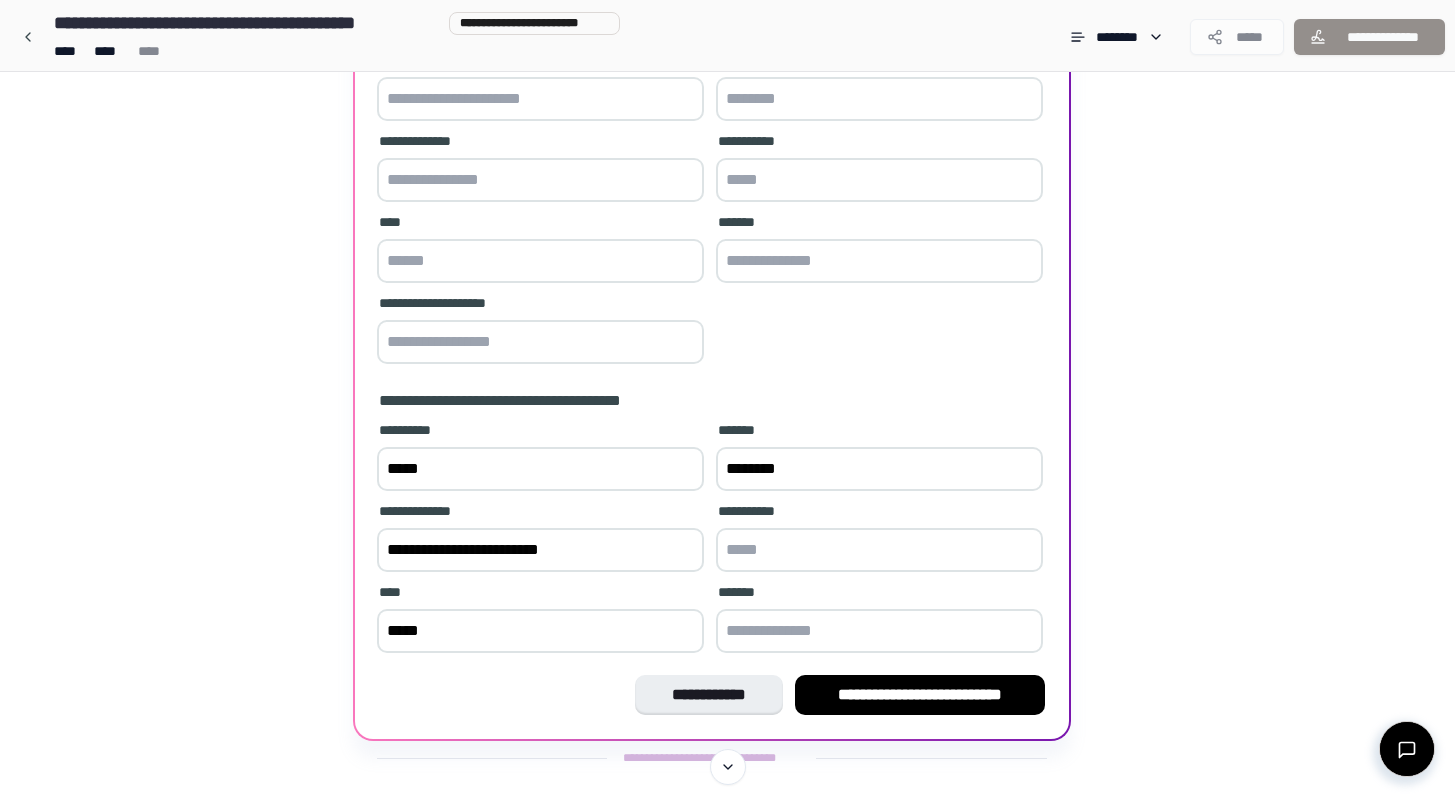 type on "**********" 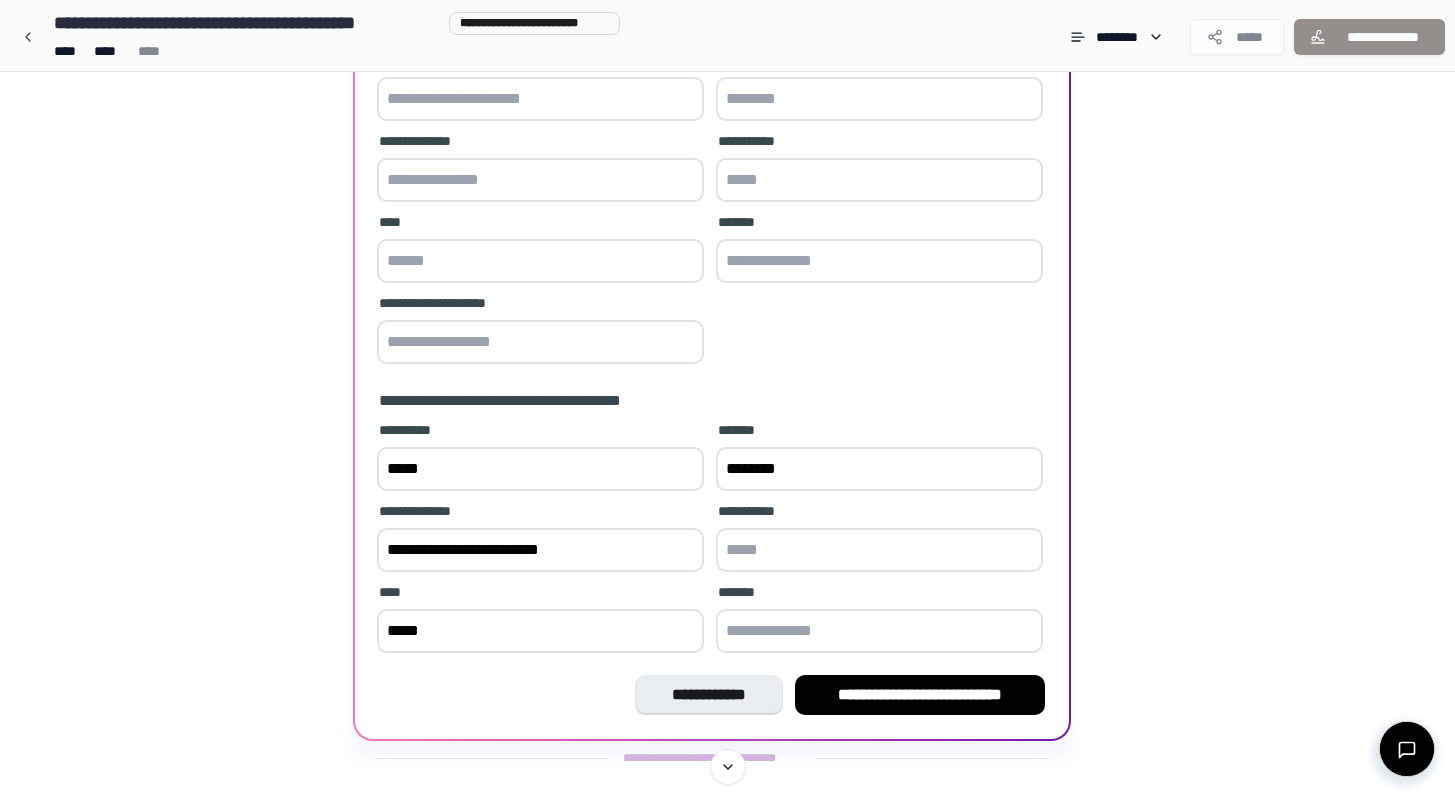 click at bounding box center (879, 631) 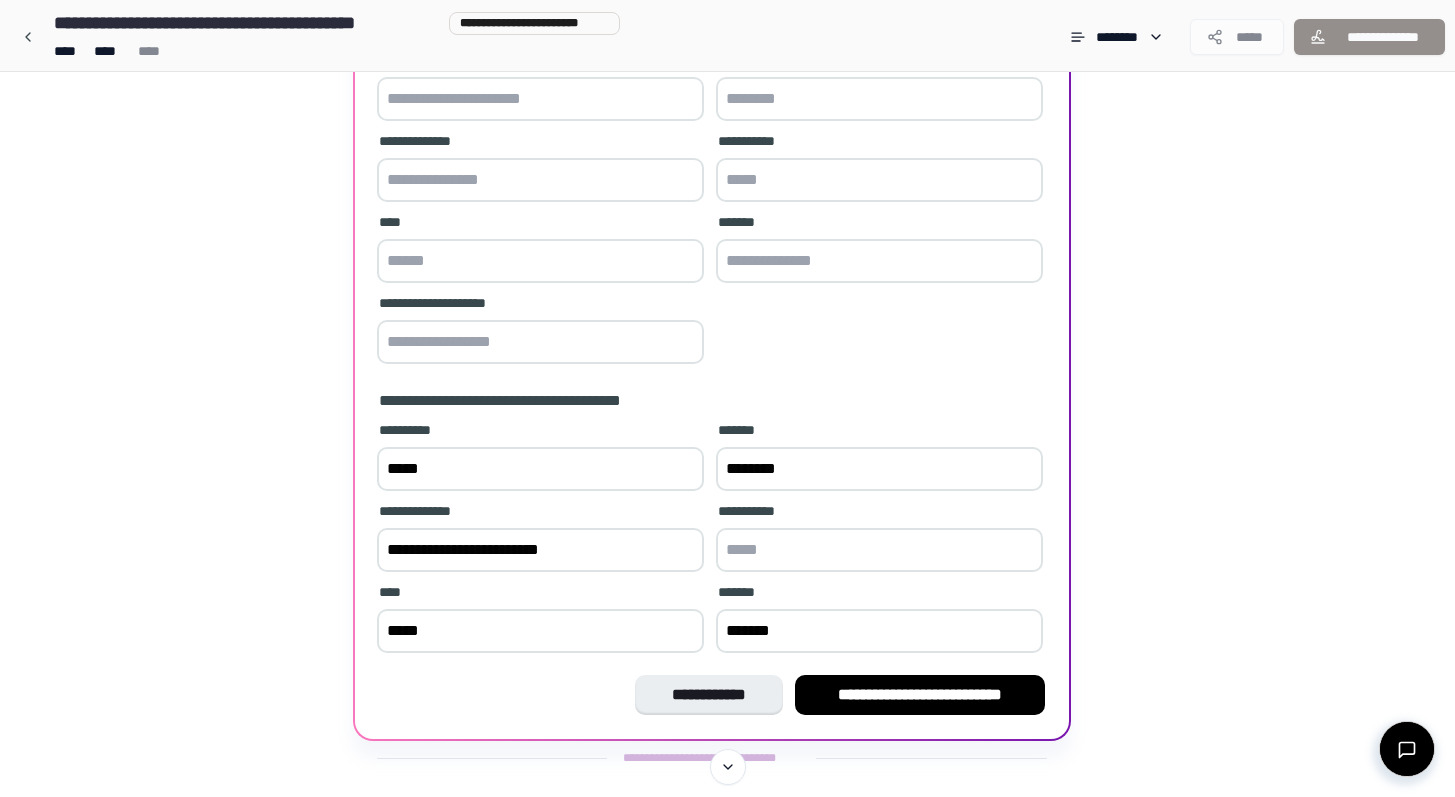 scroll, scrollTop: 160, scrollLeft: 0, axis: vertical 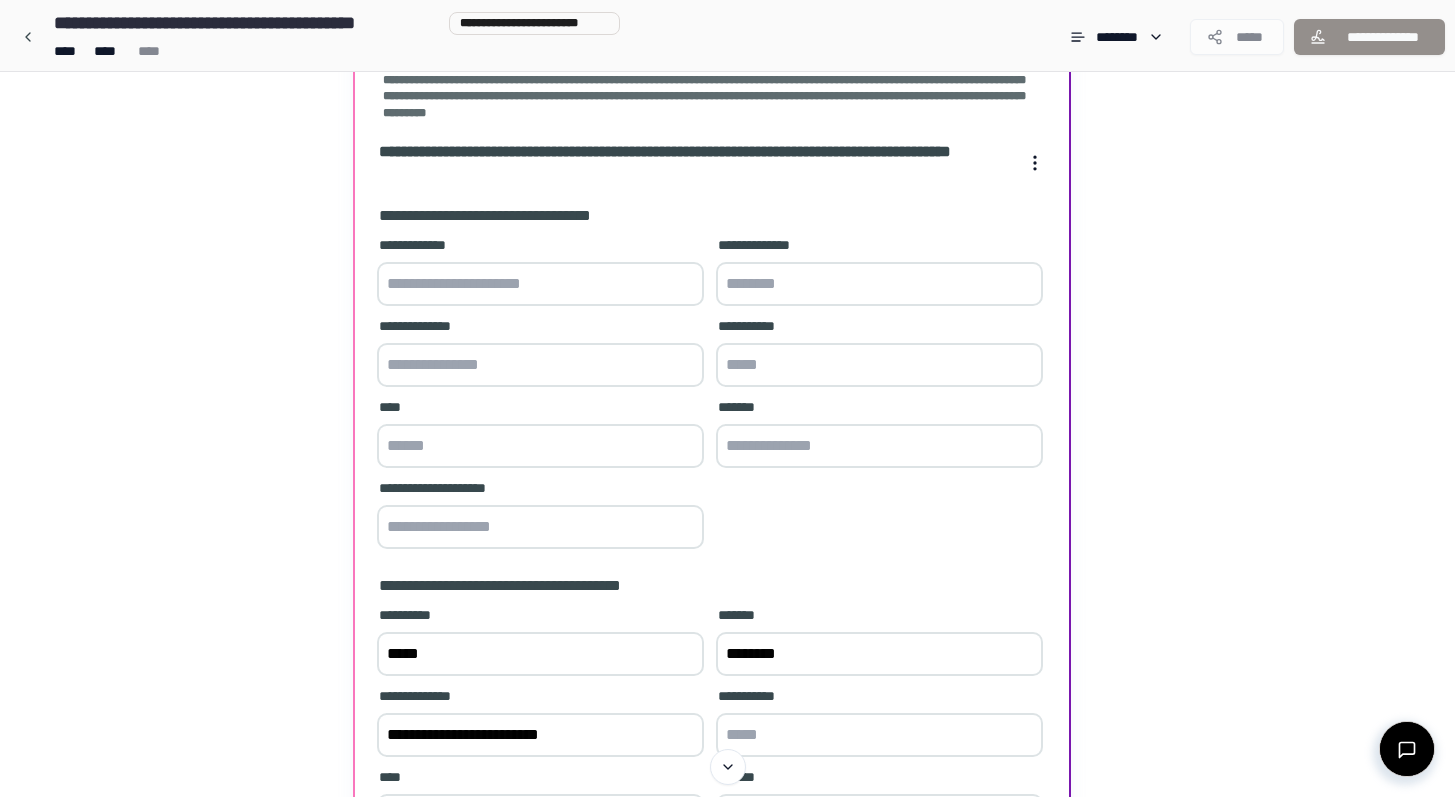 type on "*******" 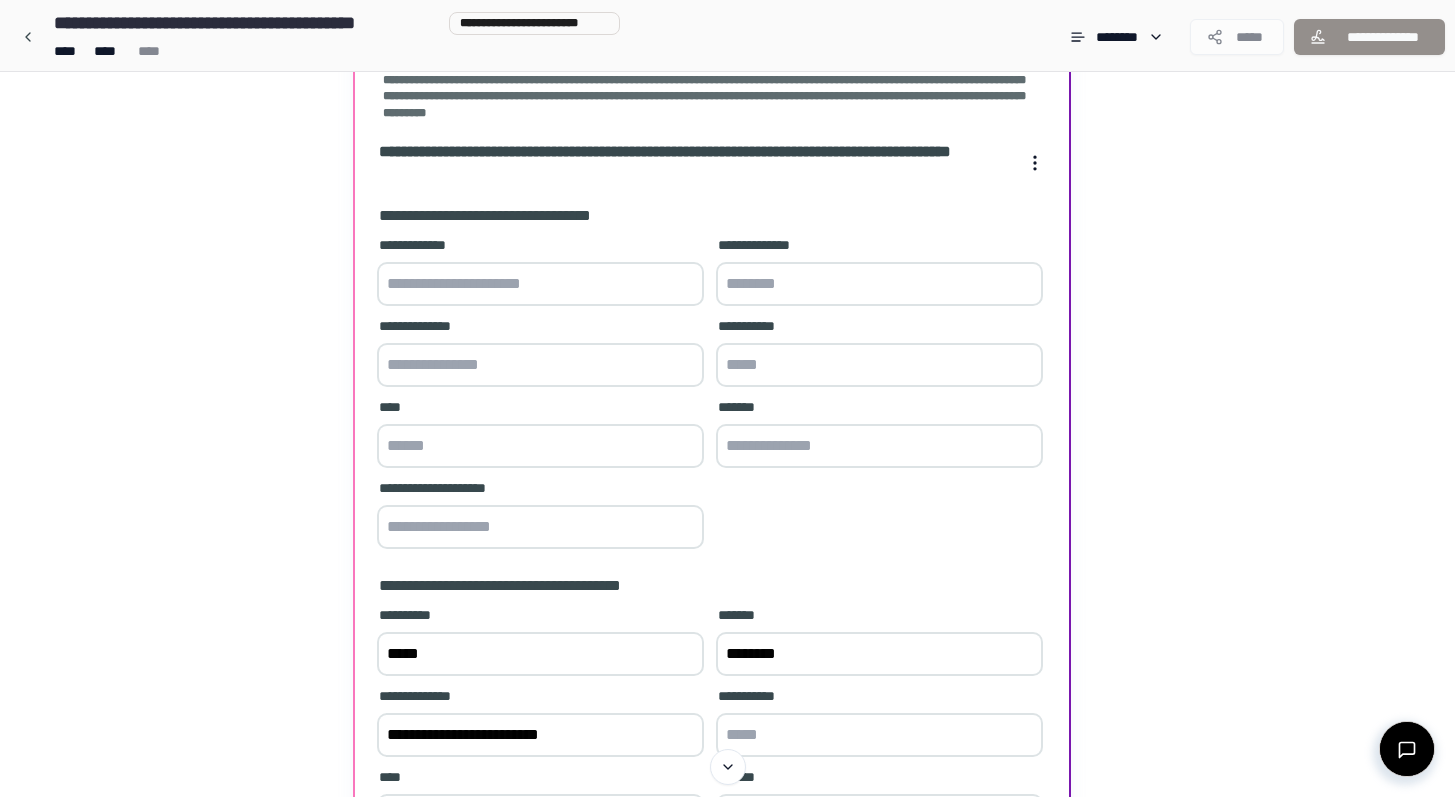click at bounding box center [540, 446] 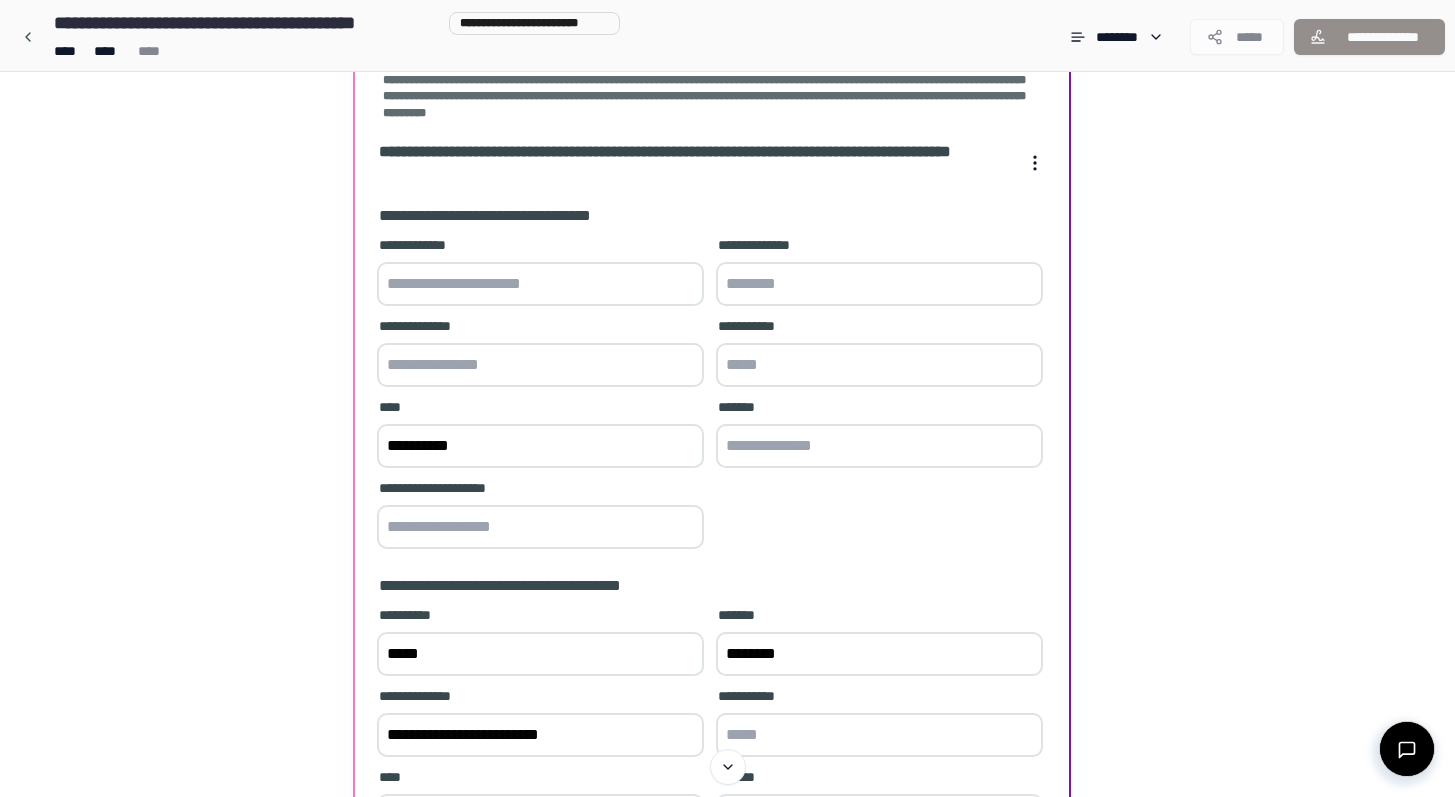 type on "**********" 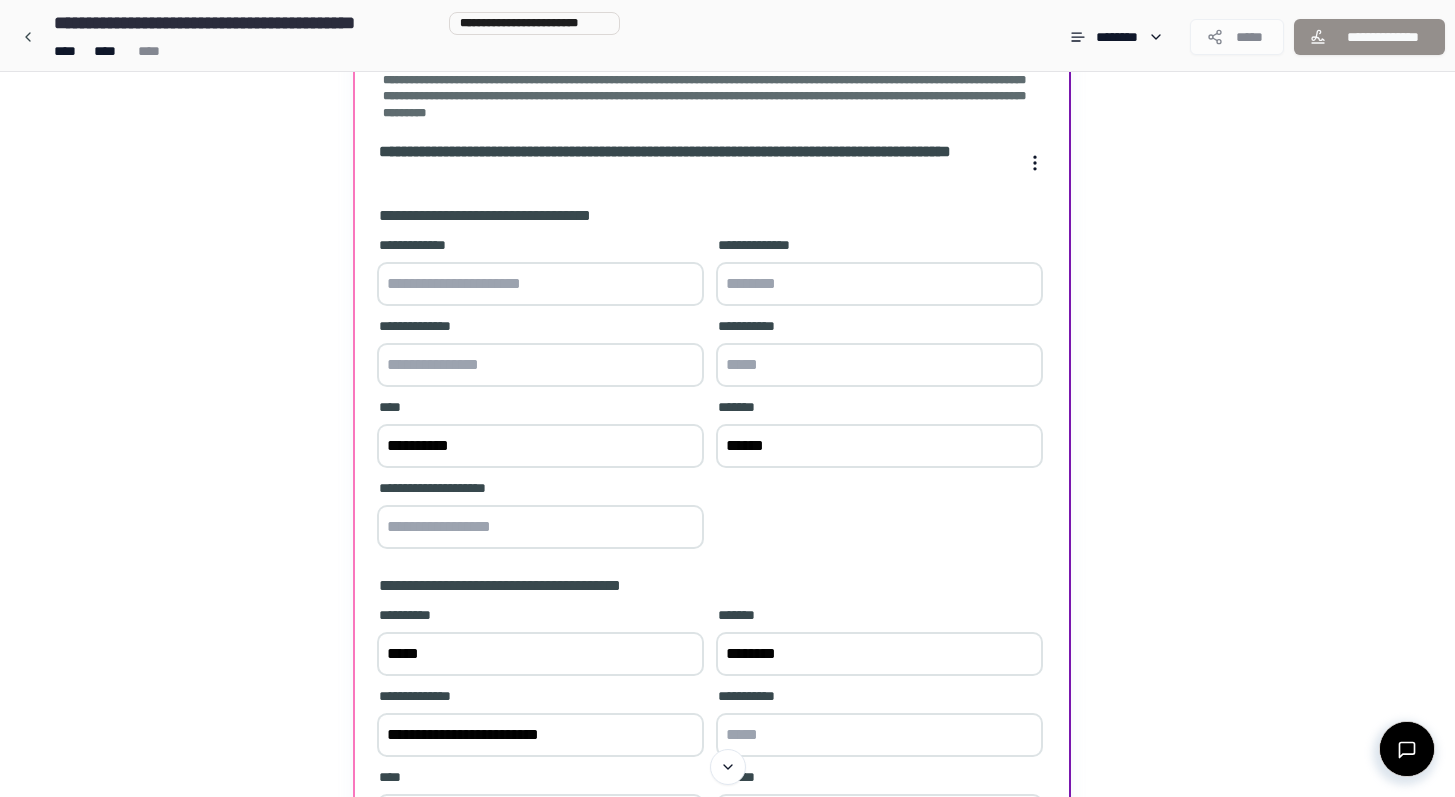 click on "**********" at bounding box center (540, 446) 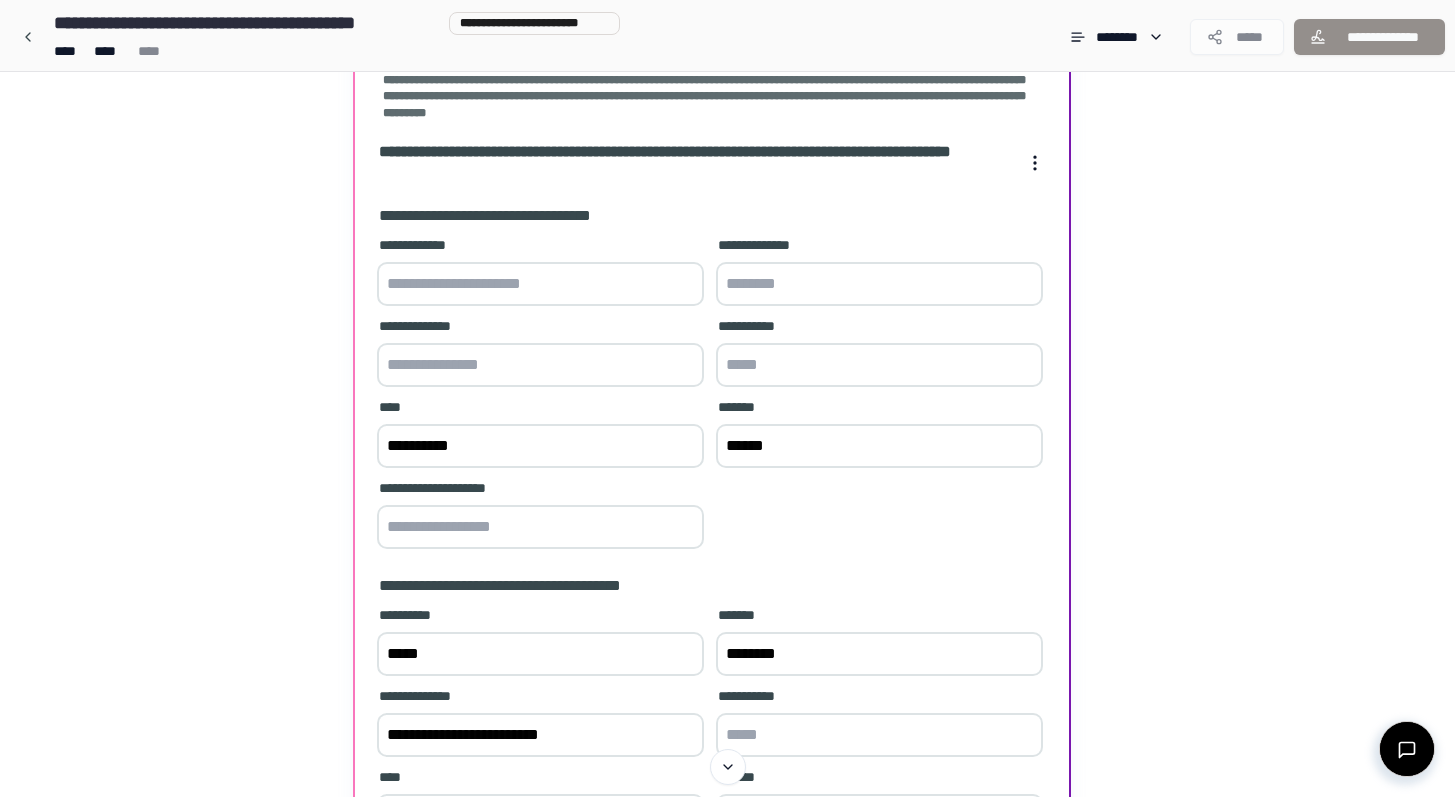 click on "******" at bounding box center [879, 446] 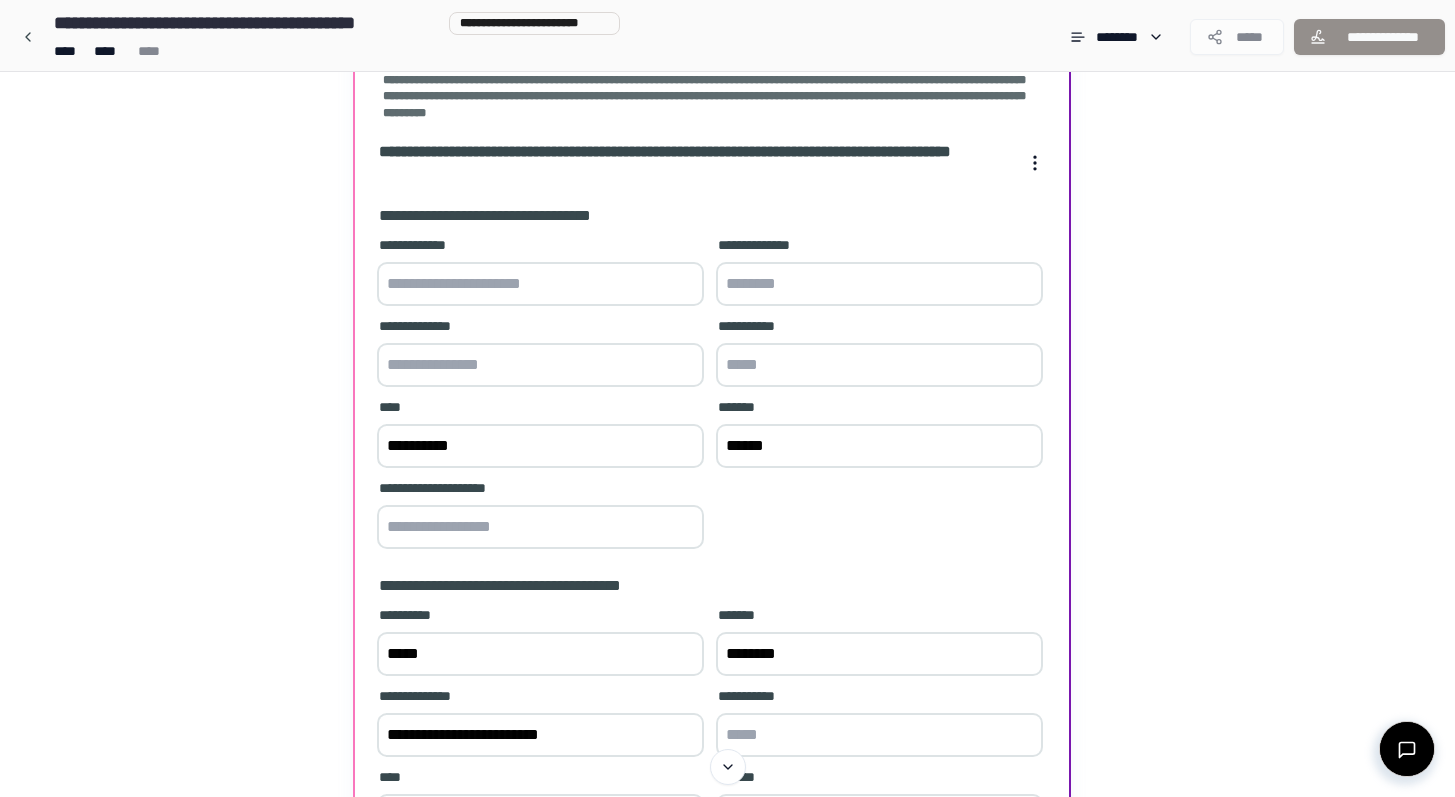 click on "******" at bounding box center [879, 446] 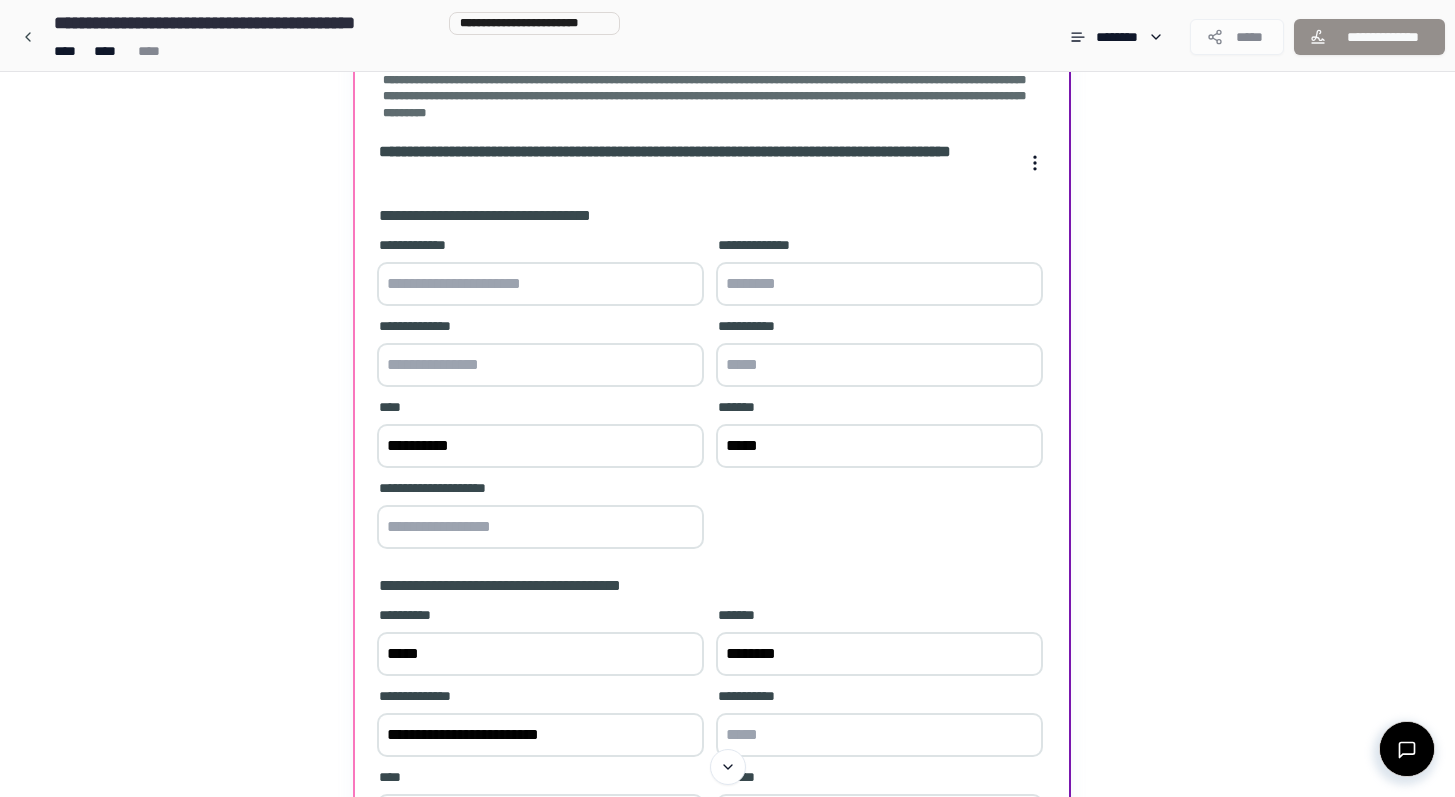 type on "*****" 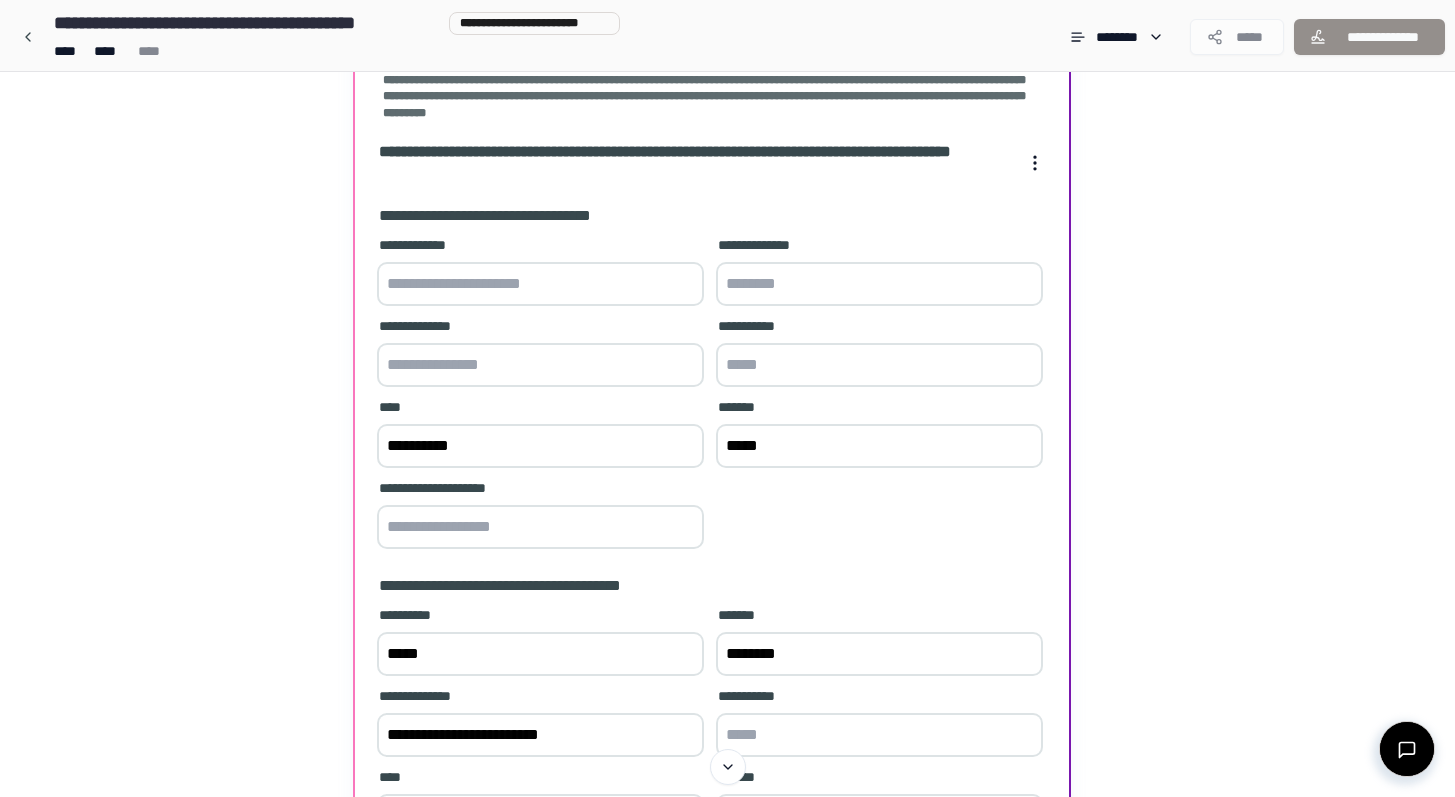 click at bounding box center [879, 365] 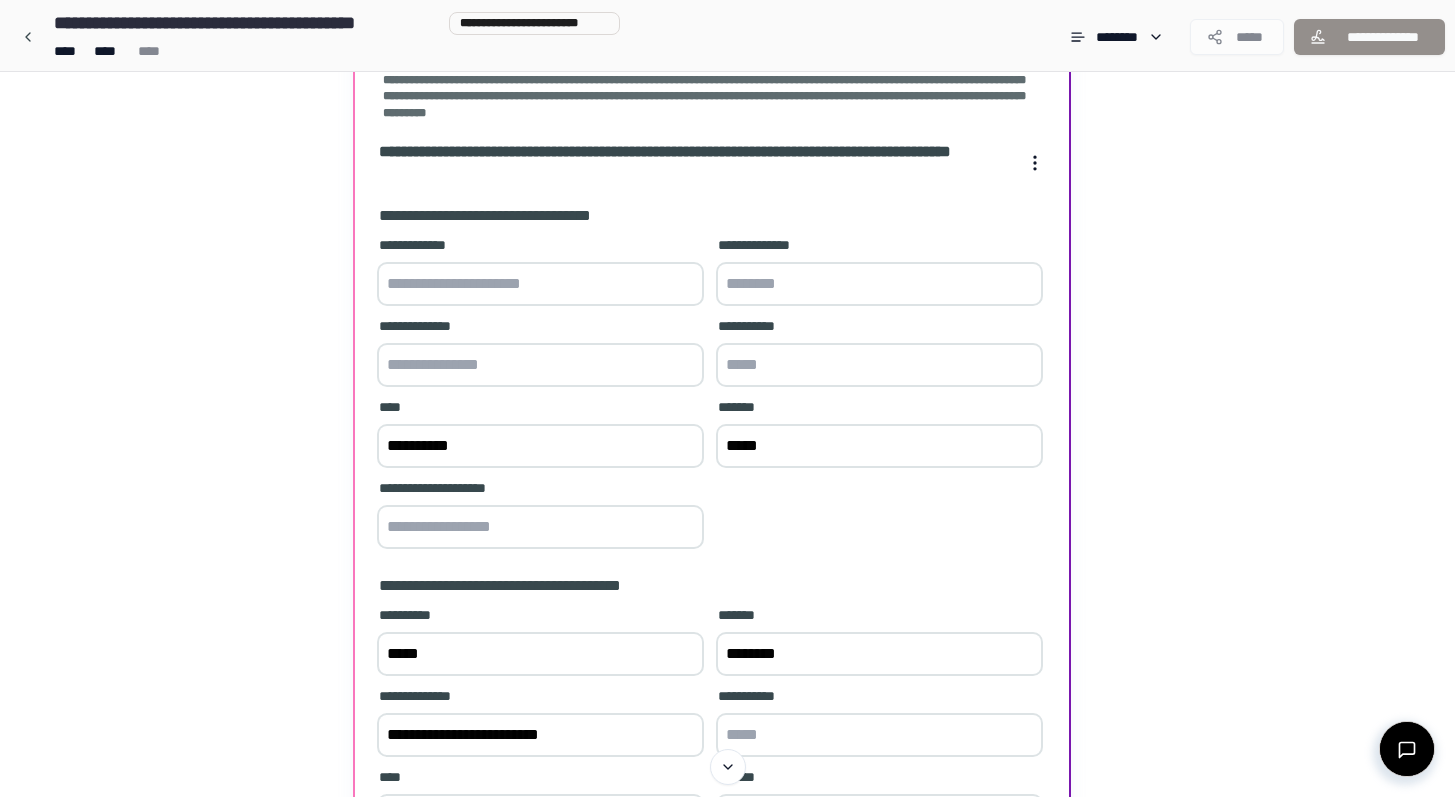 click at bounding box center [540, 365] 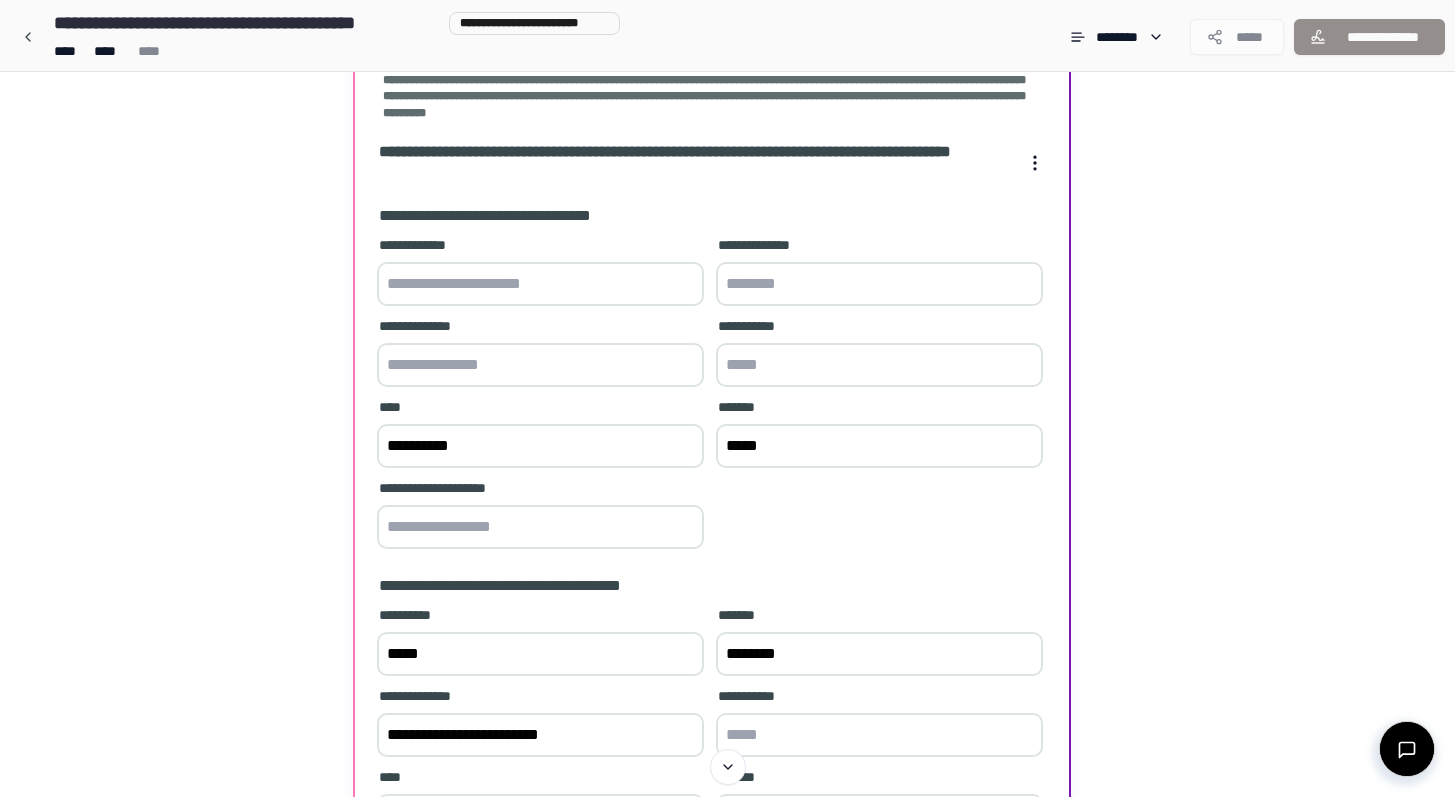 paste on "**********" 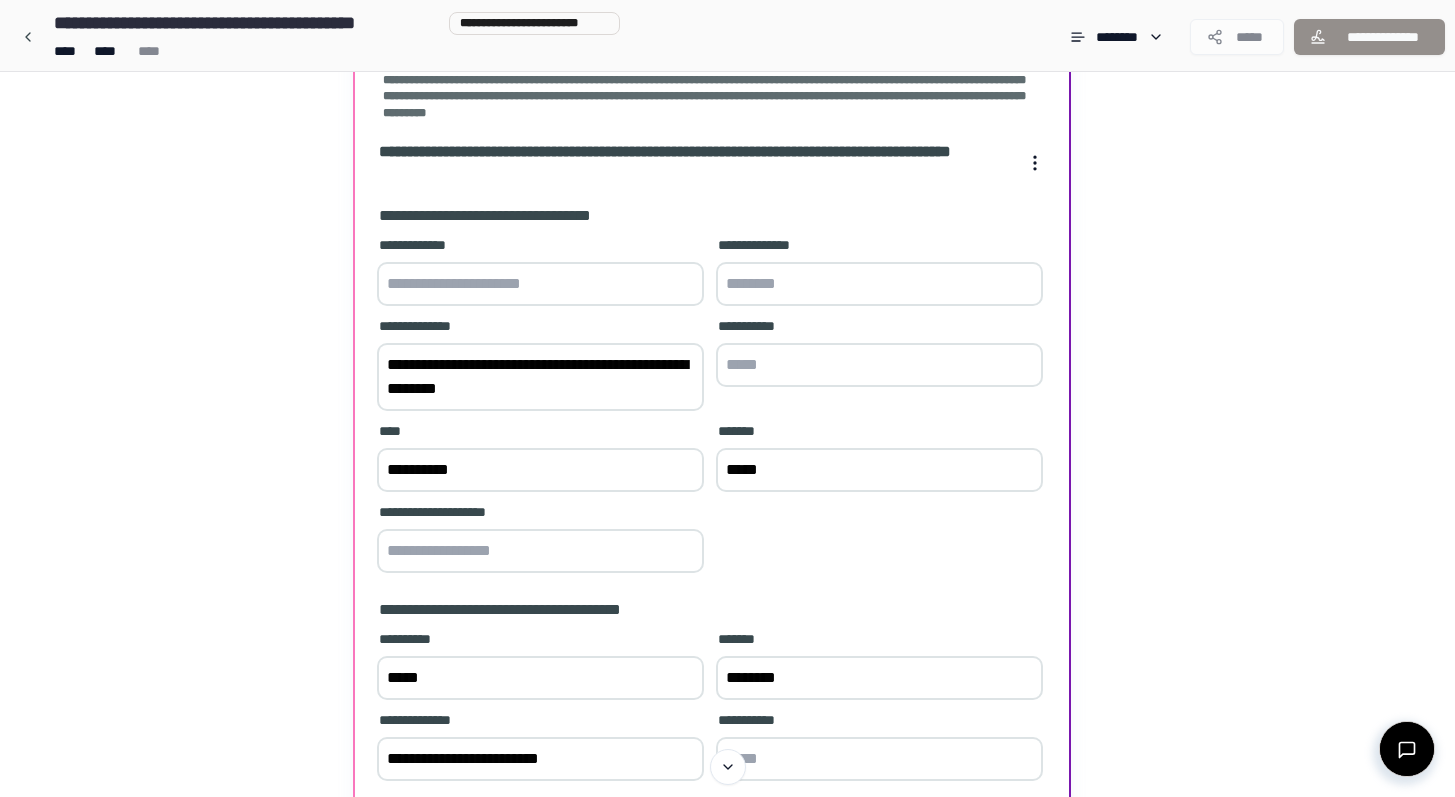 type on "**********" 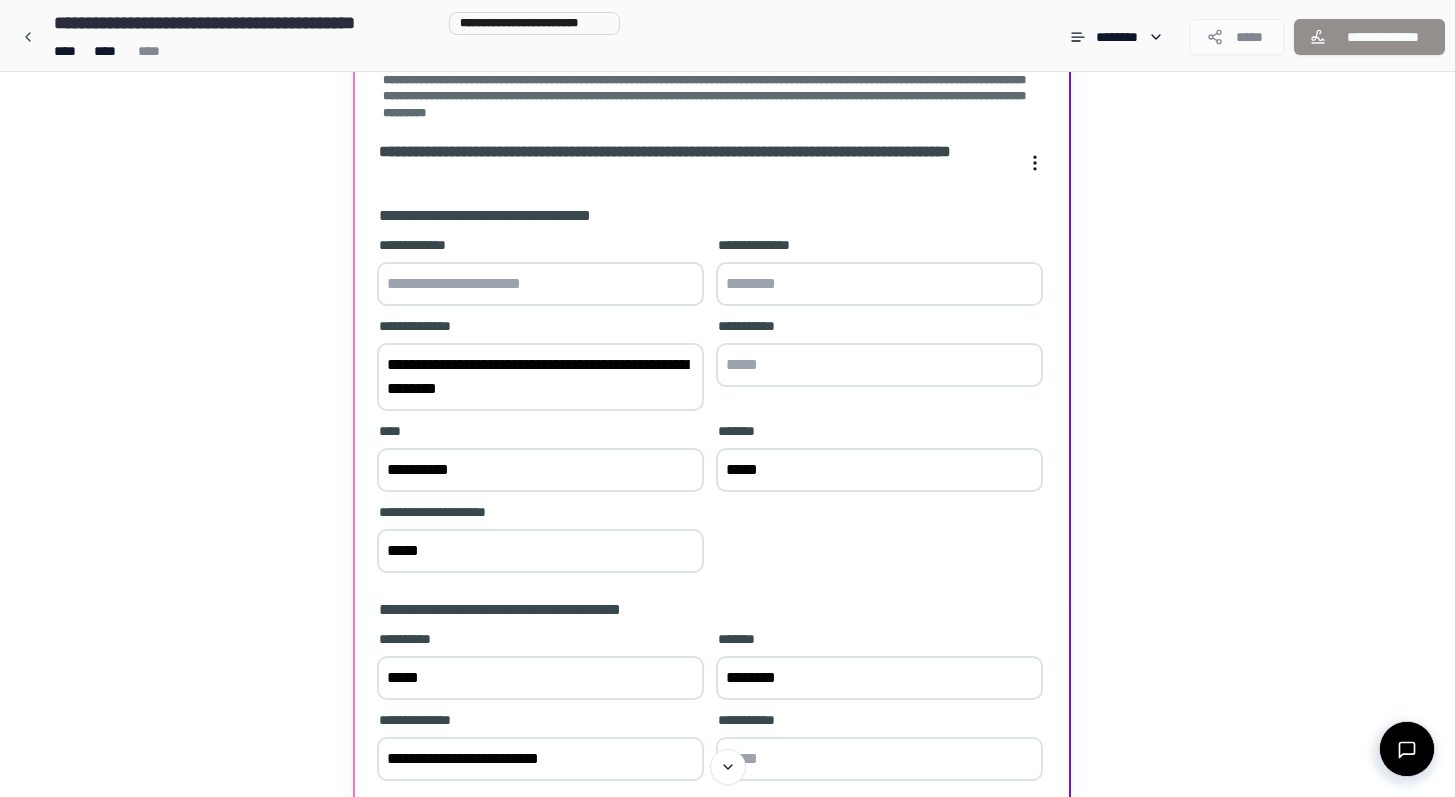 type on "*****" 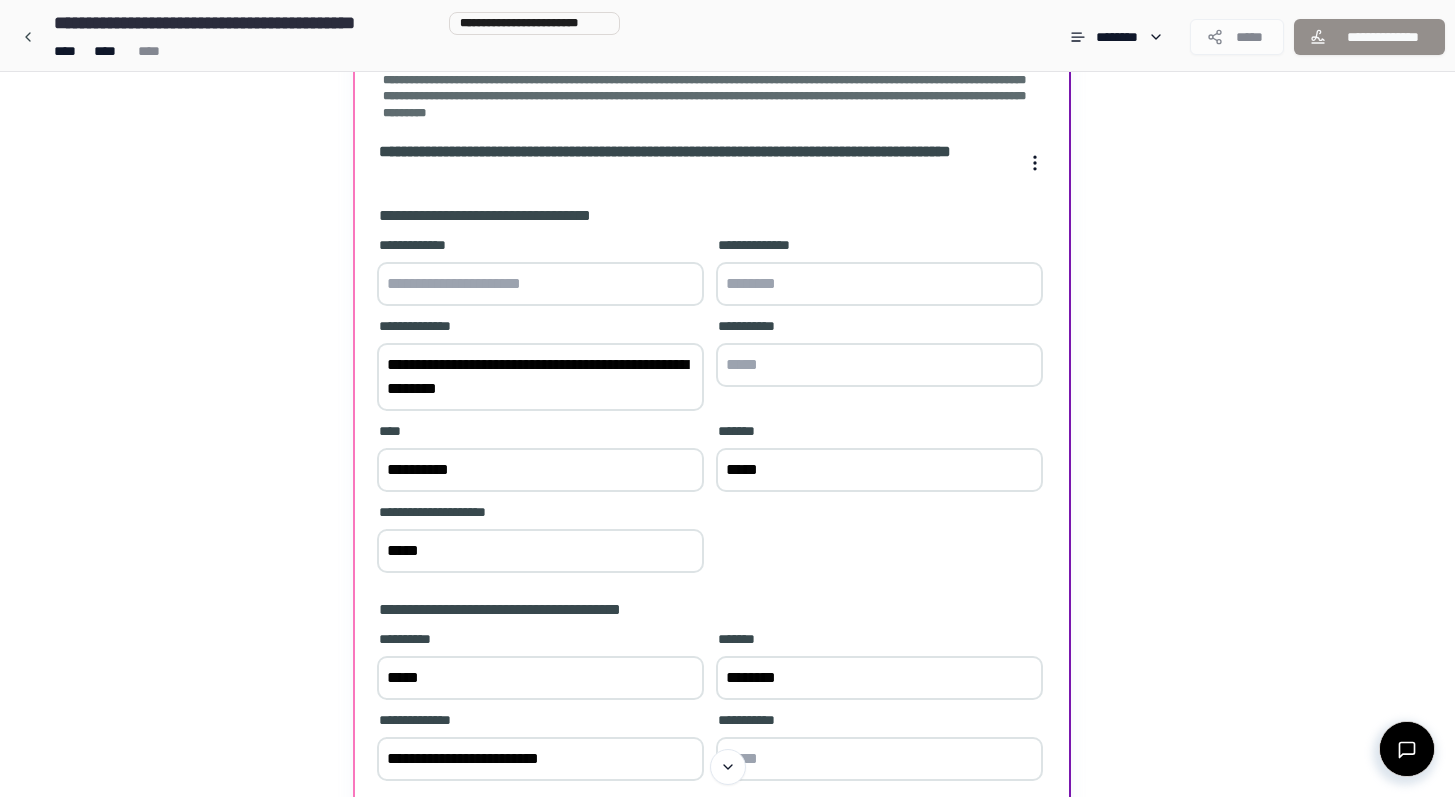 click at bounding box center (540, 284) 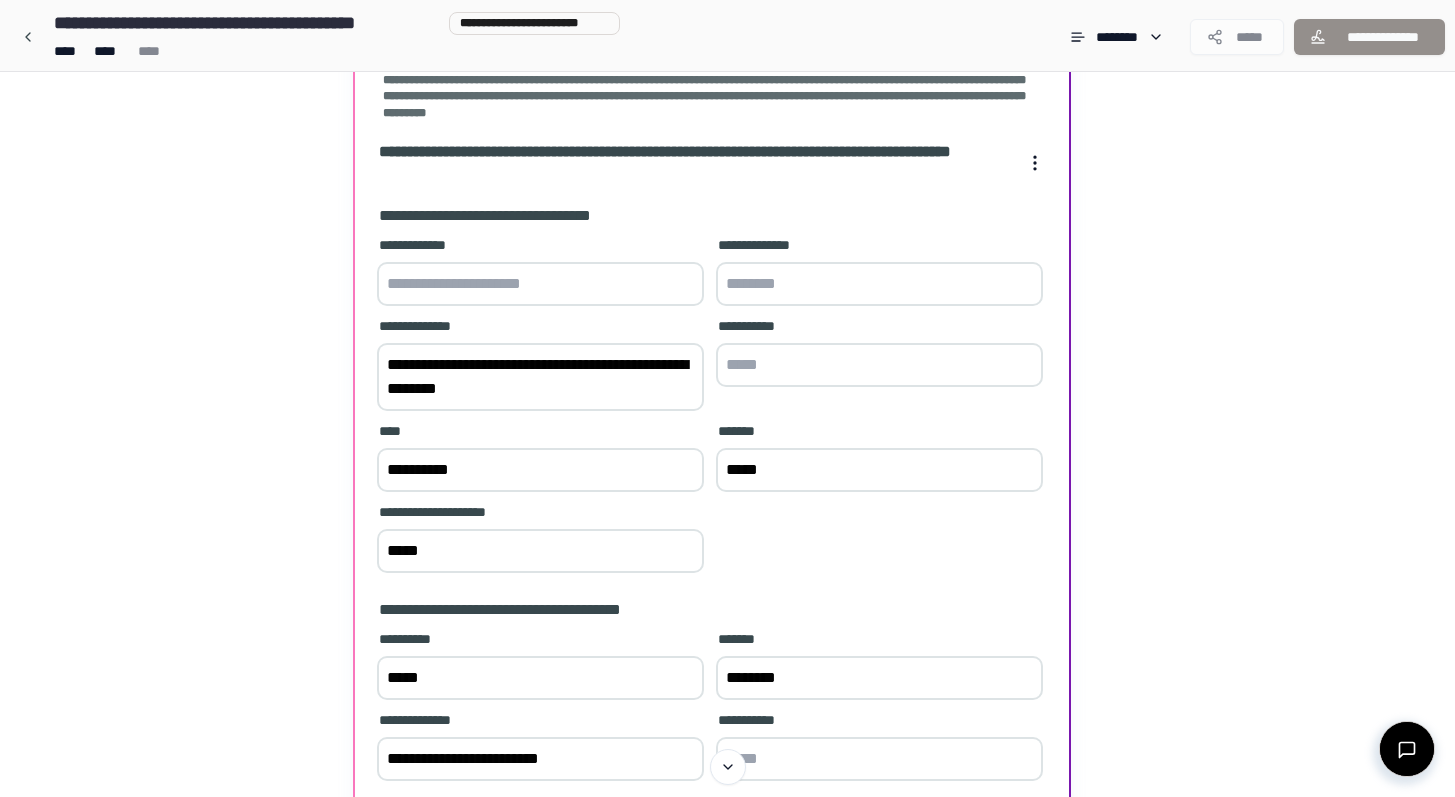 click on "*****" at bounding box center (540, 551) 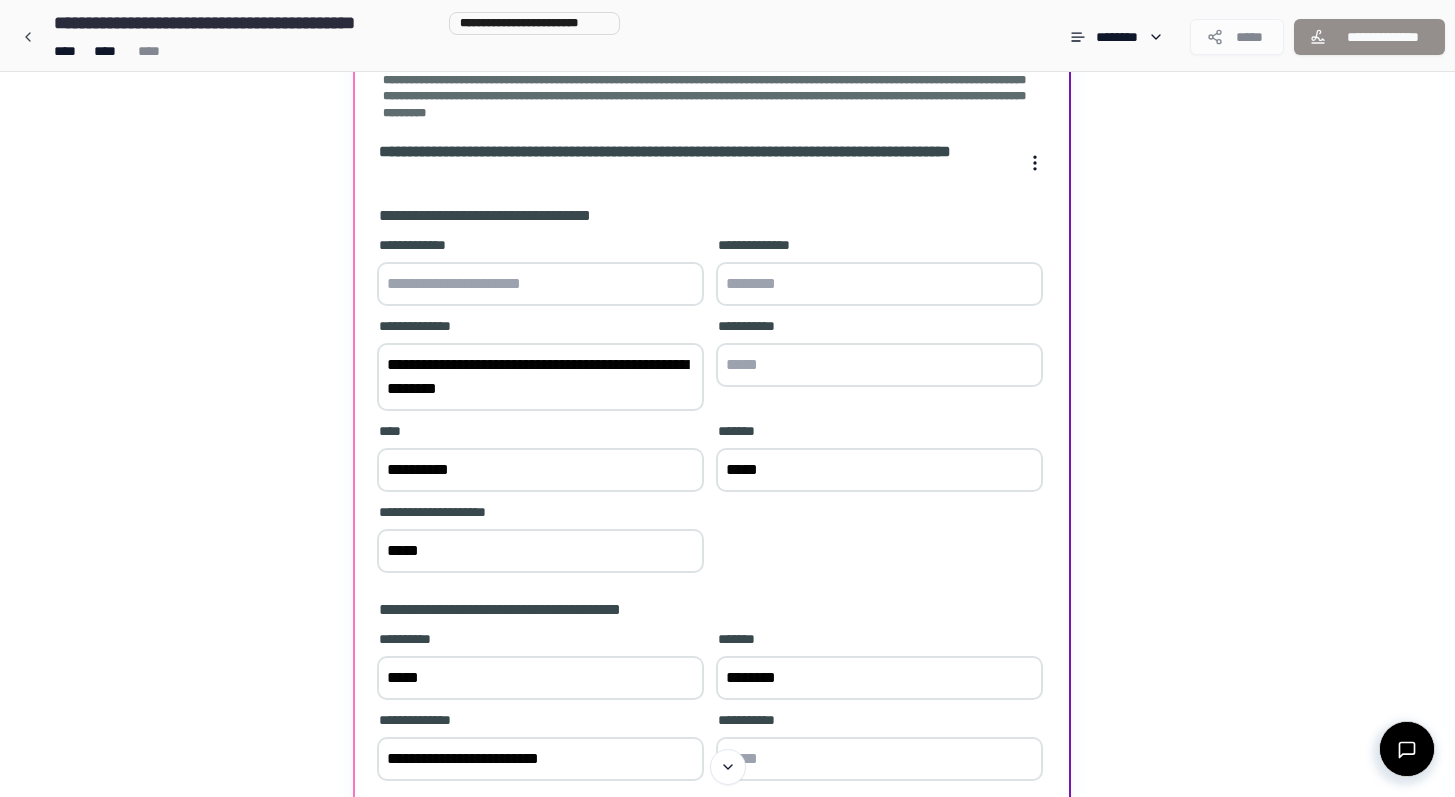 click on "*****" at bounding box center [540, 551] 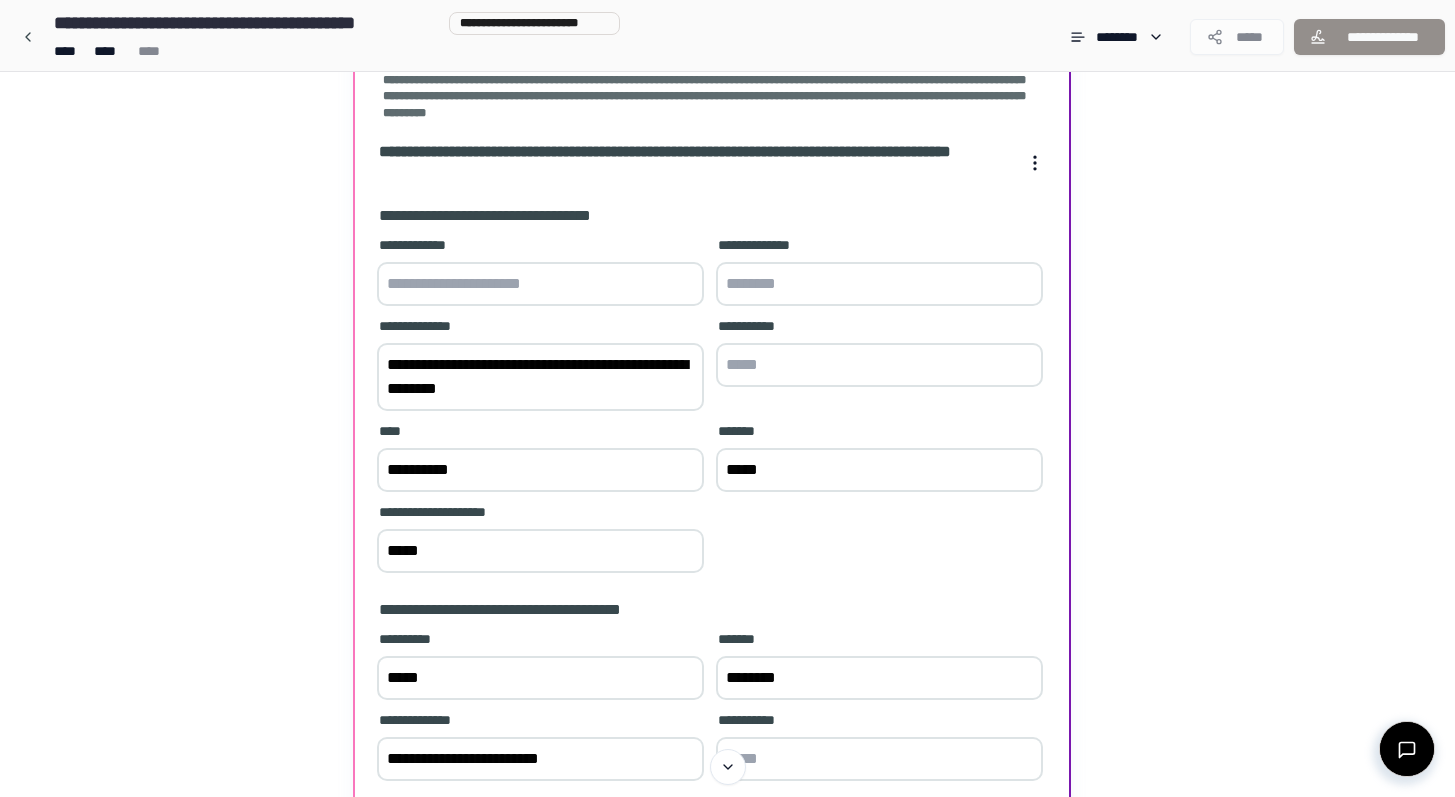 click at bounding box center [540, 284] 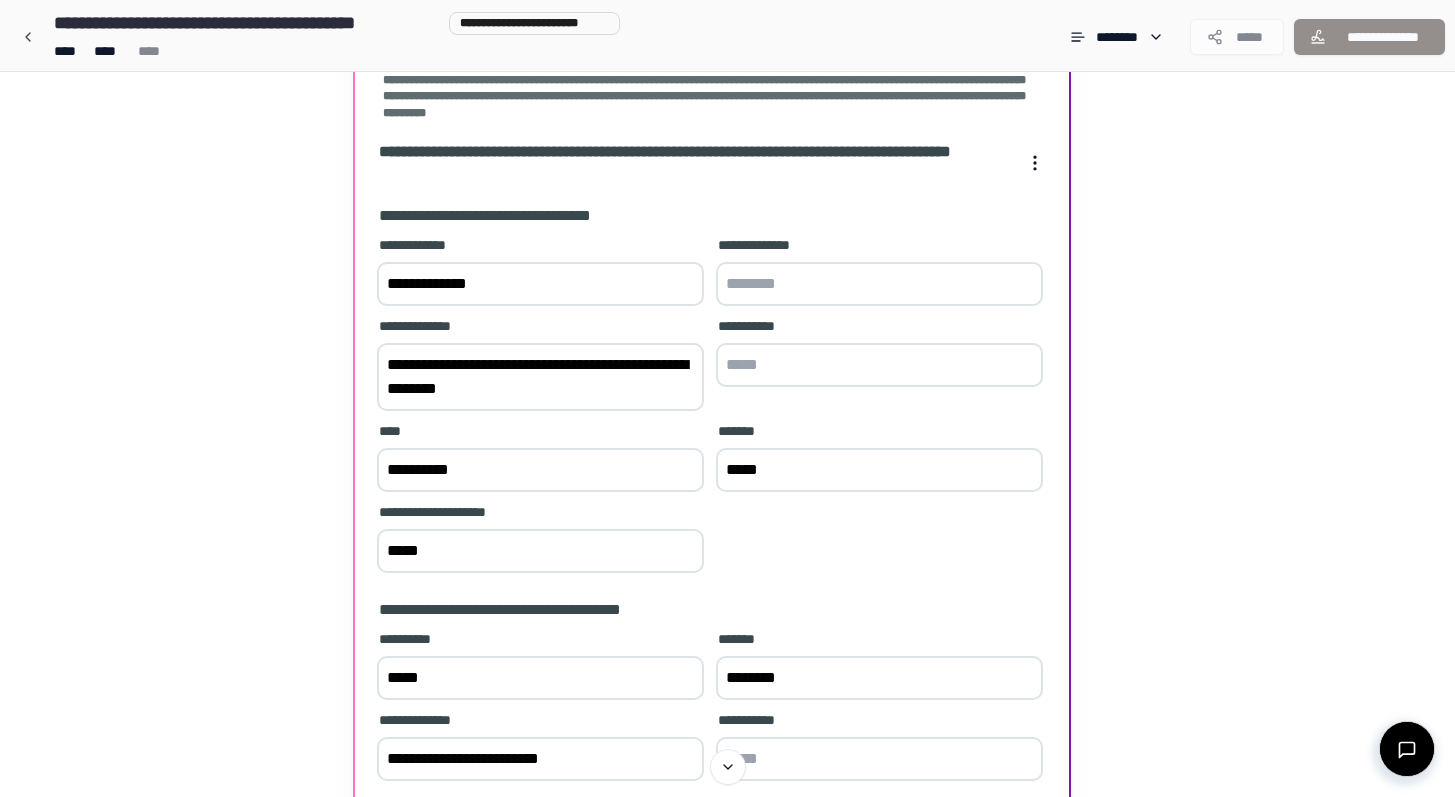 type on "**********" 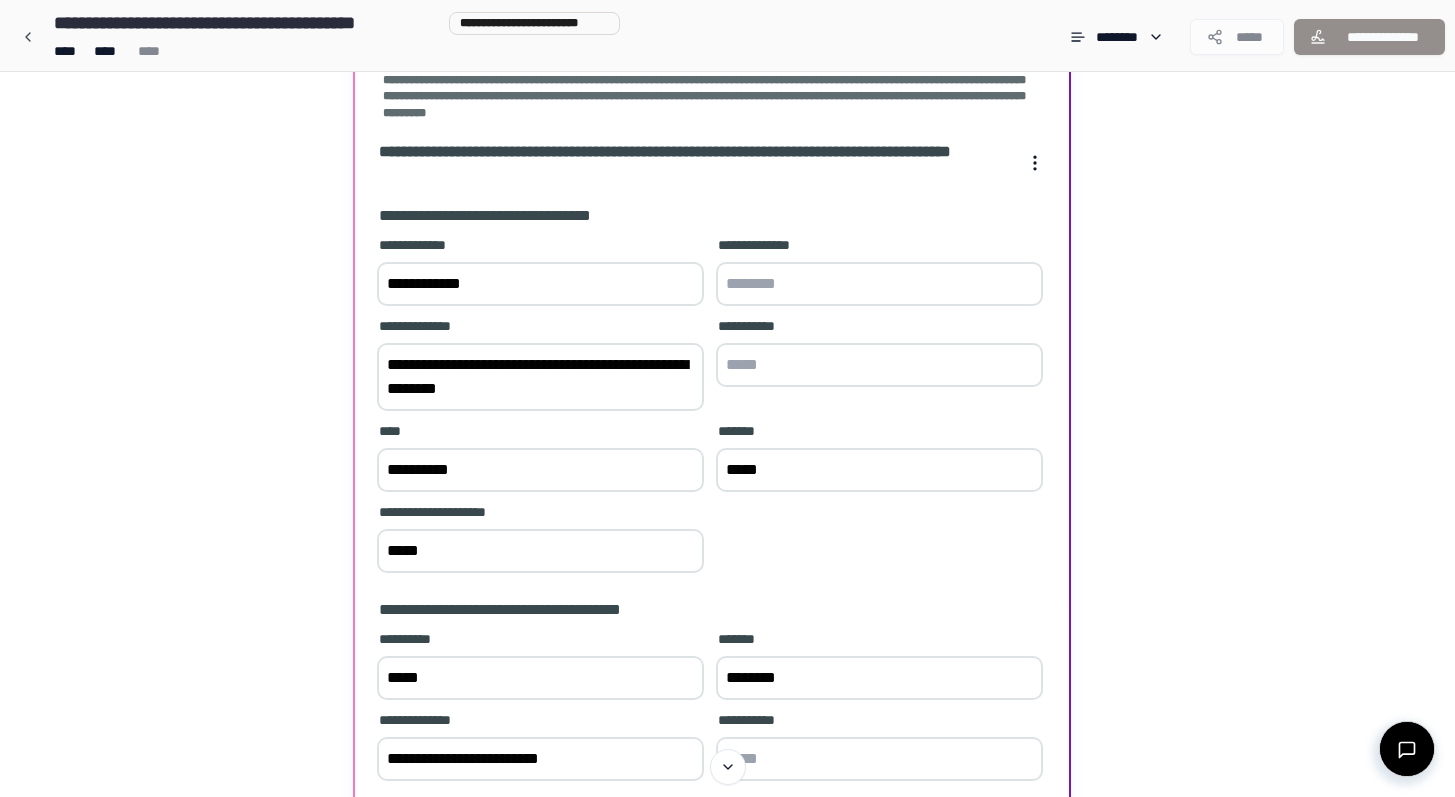 click at bounding box center (879, 284) 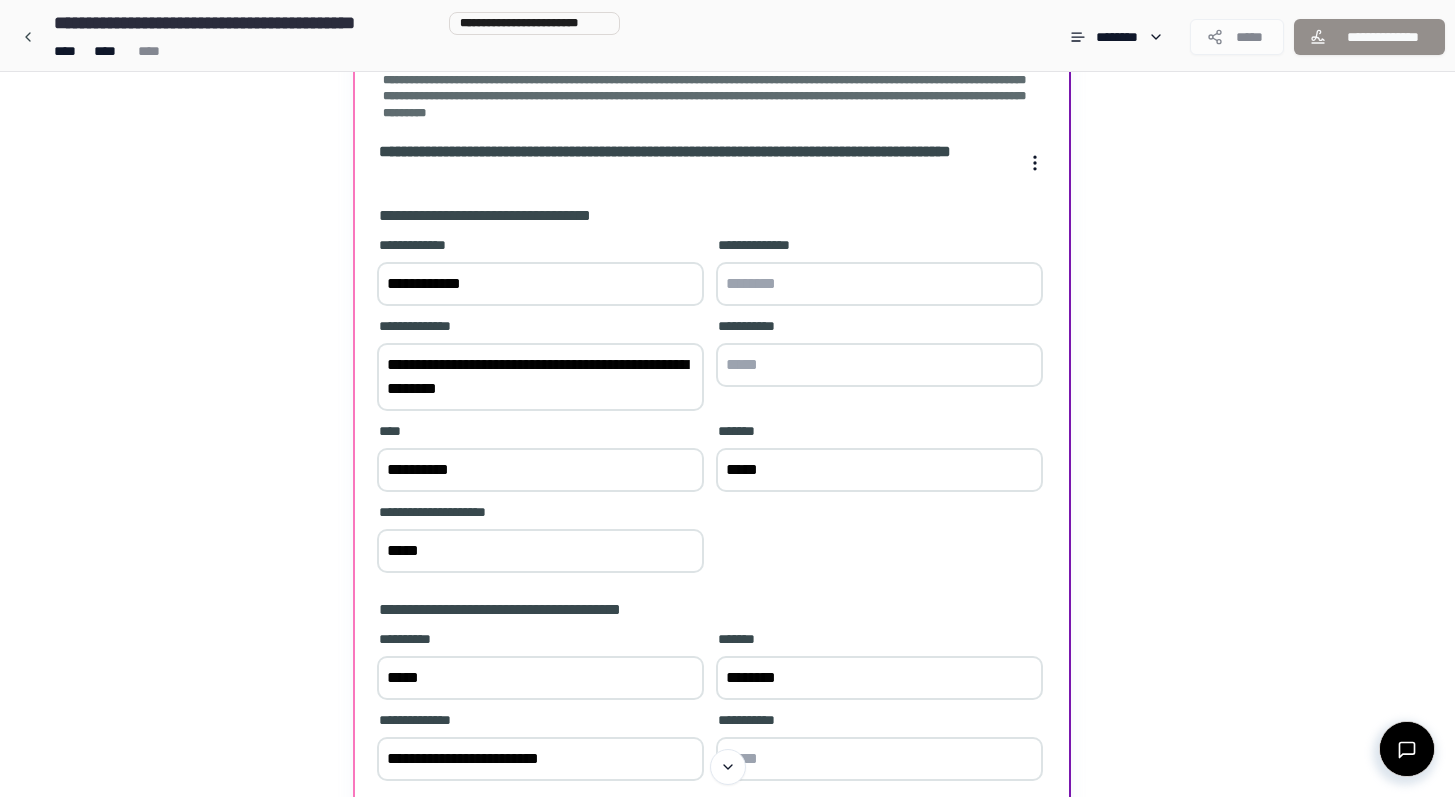 paste on "******" 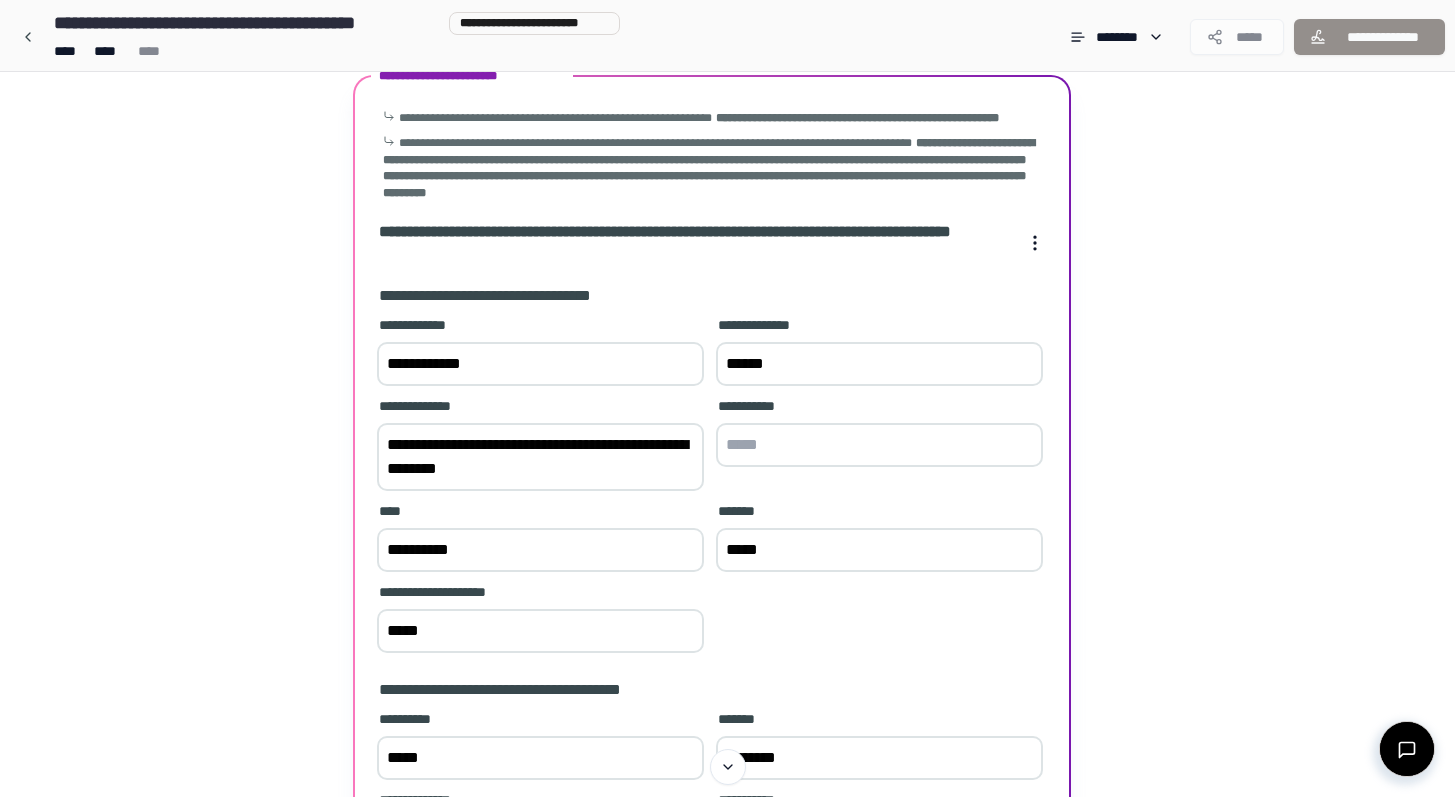 scroll, scrollTop: 401, scrollLeft: 0, axis: vertical 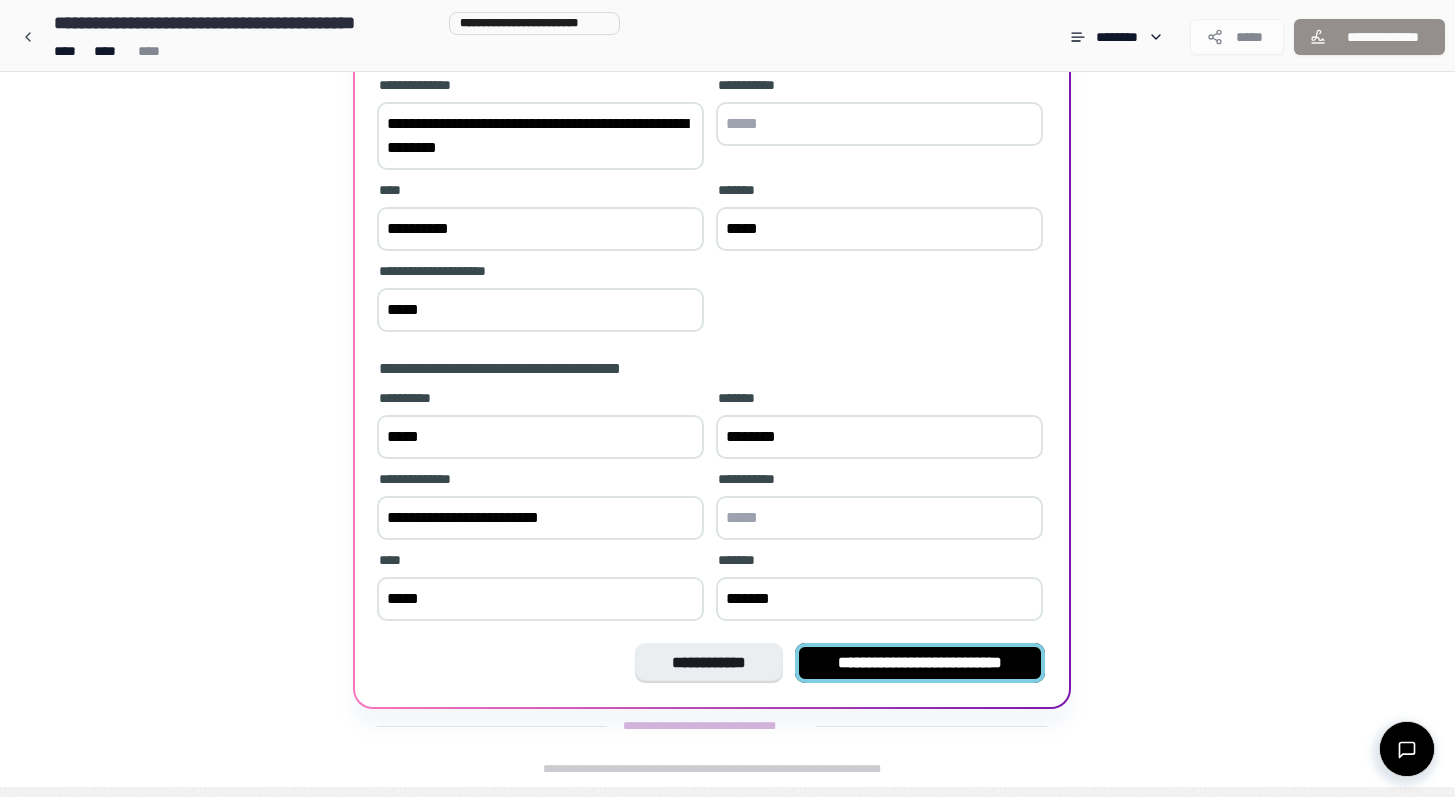 type on "******" 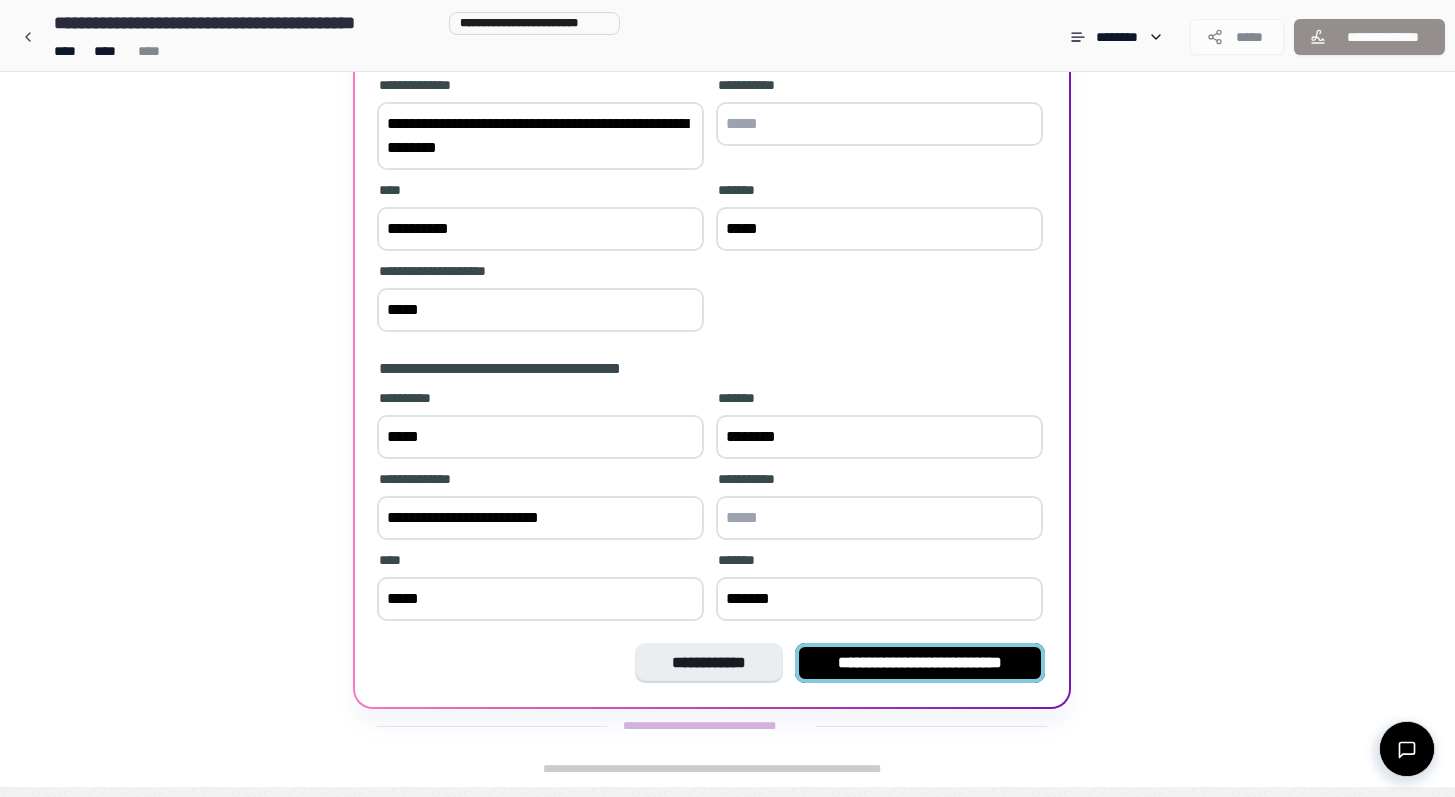 click on "**********" at bounding box center [920, 663] 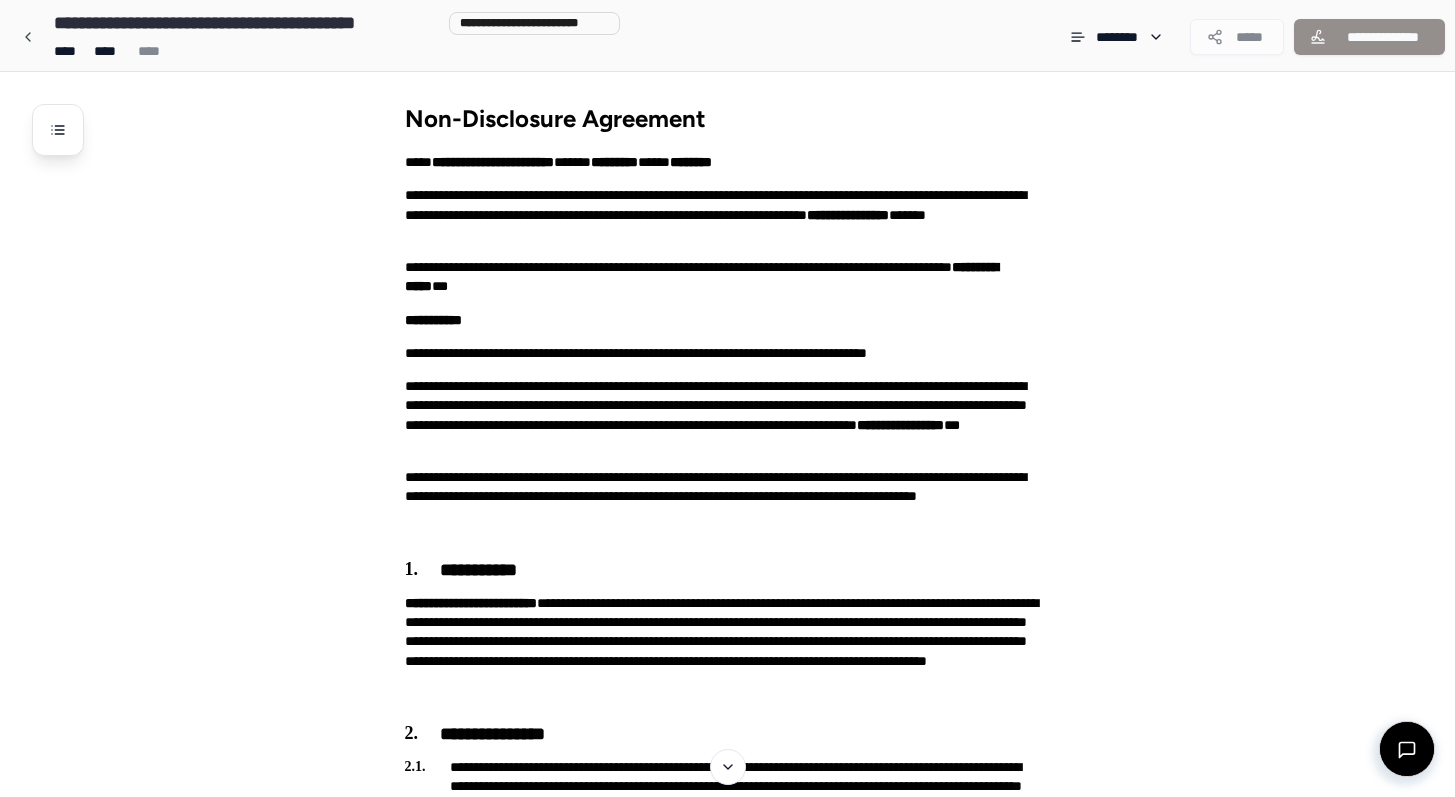 scroll, scrollTop: 12, scrollLeft: 0, axis: vertical 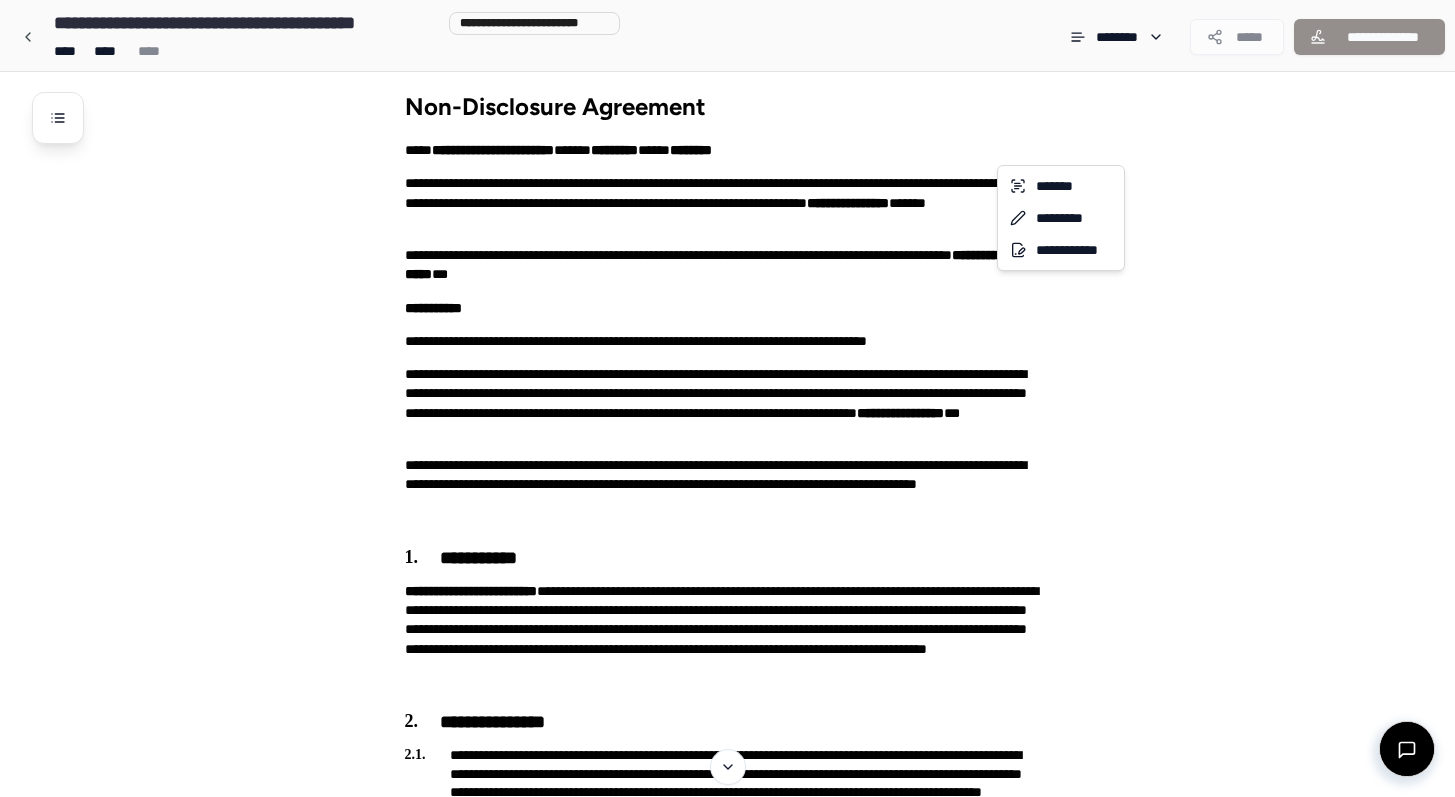 click on "**********" at bounding box center (735, 638) 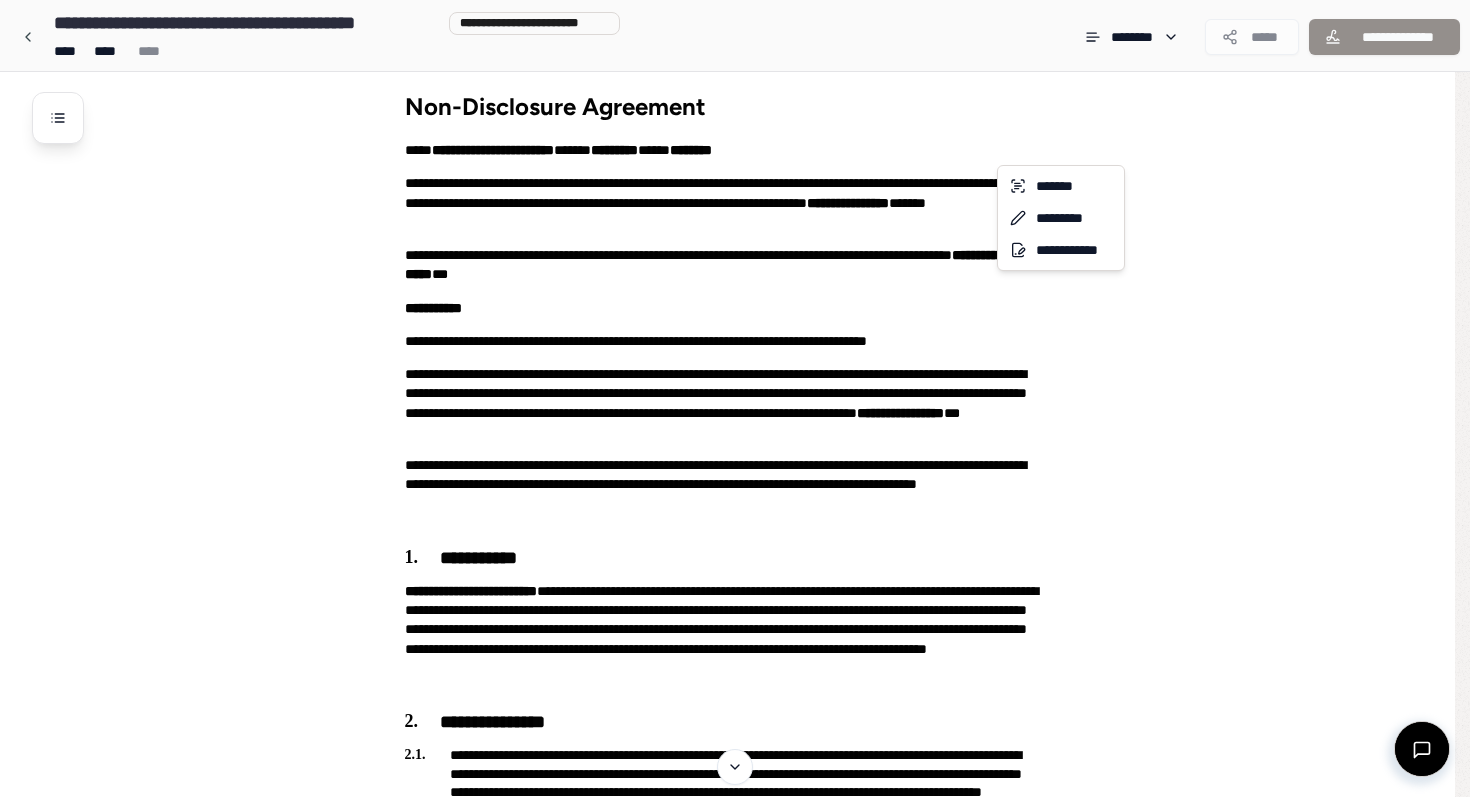 click on "**********" at bounding box center (735, 638) 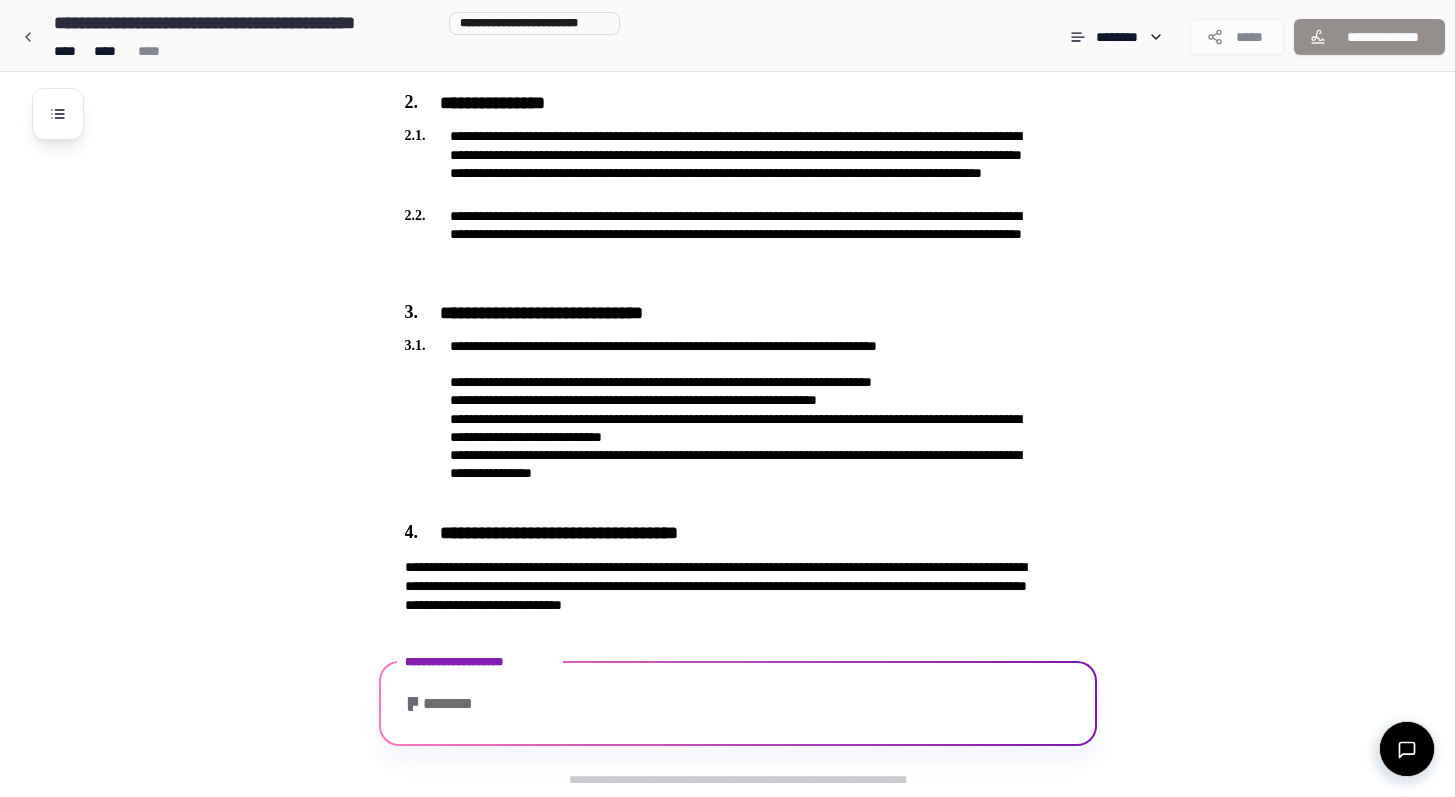 scroll, scrollTop: 766, scrollLeft: 0, axis: vertical 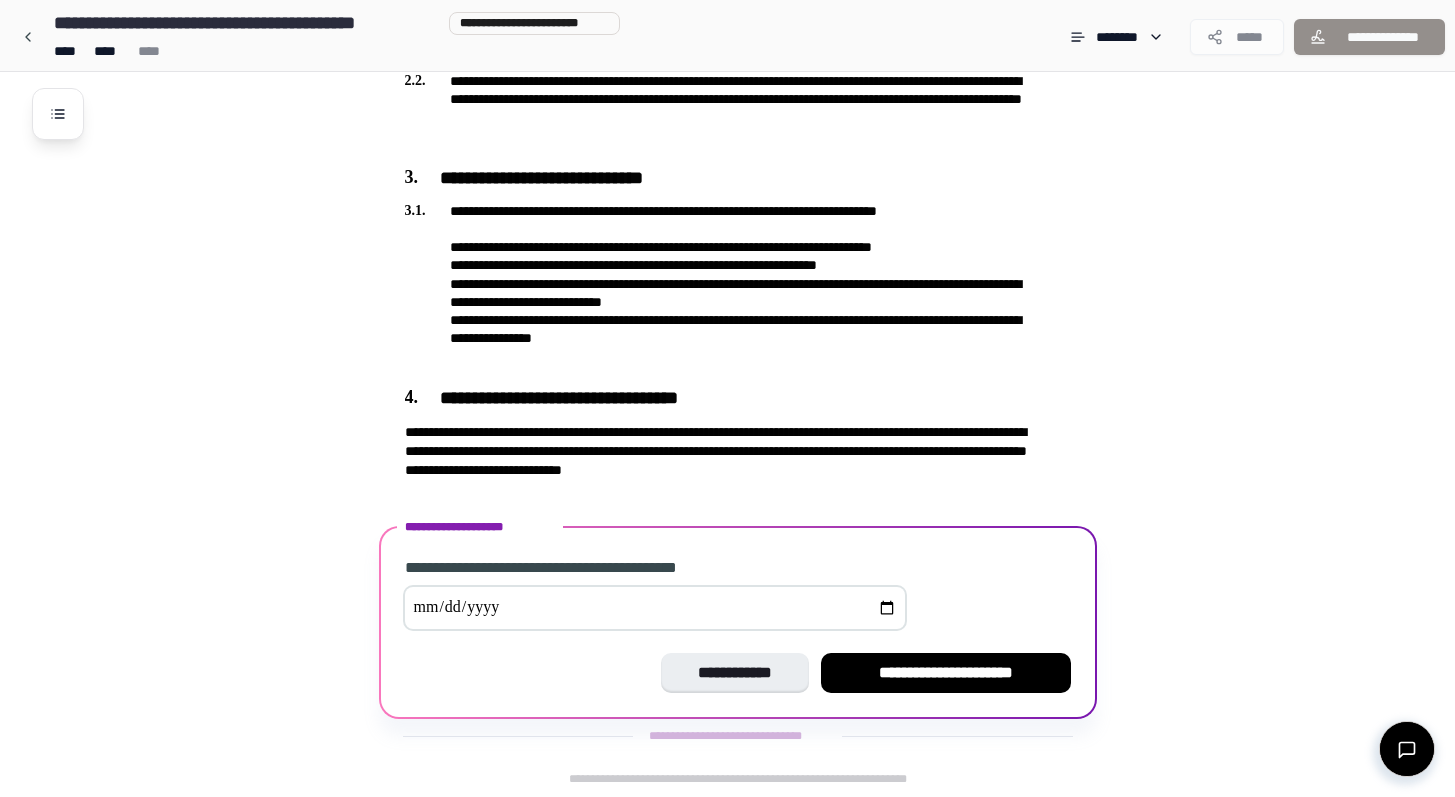 click at bounding box center [655, 608] 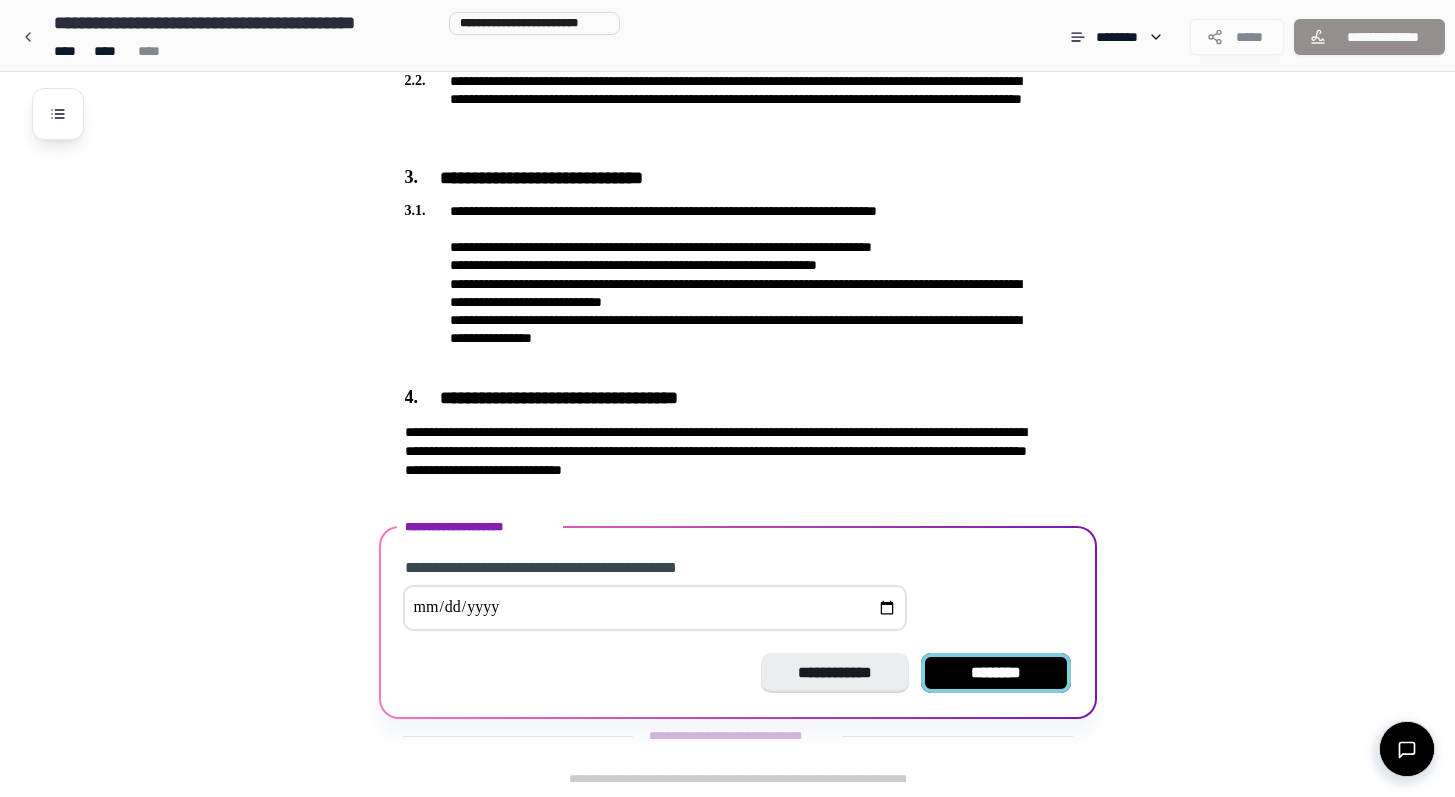 click on "********" at bounding box center (996, 673) 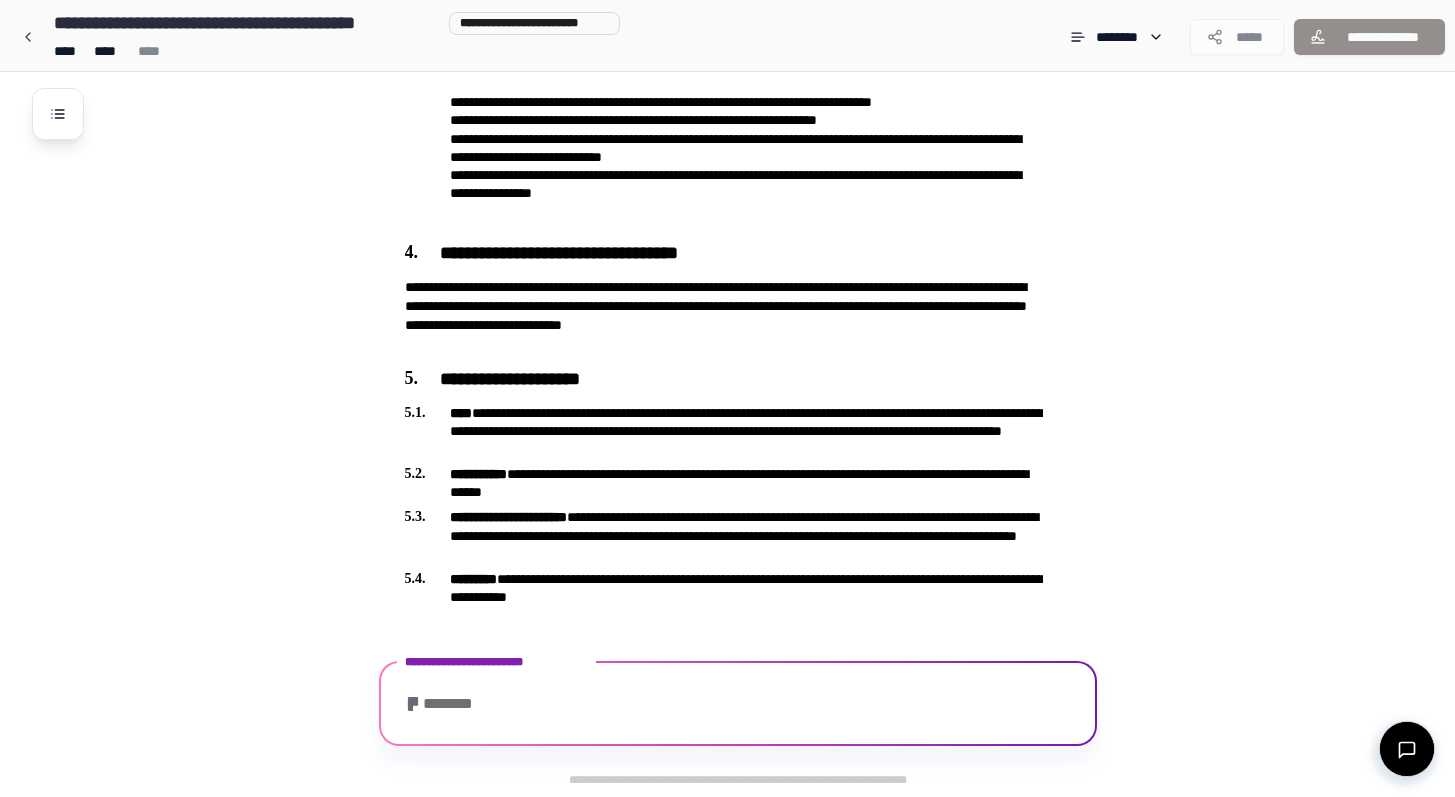 scroll, scrollTop: 1029, scrollLeft: 0, axis: vertical 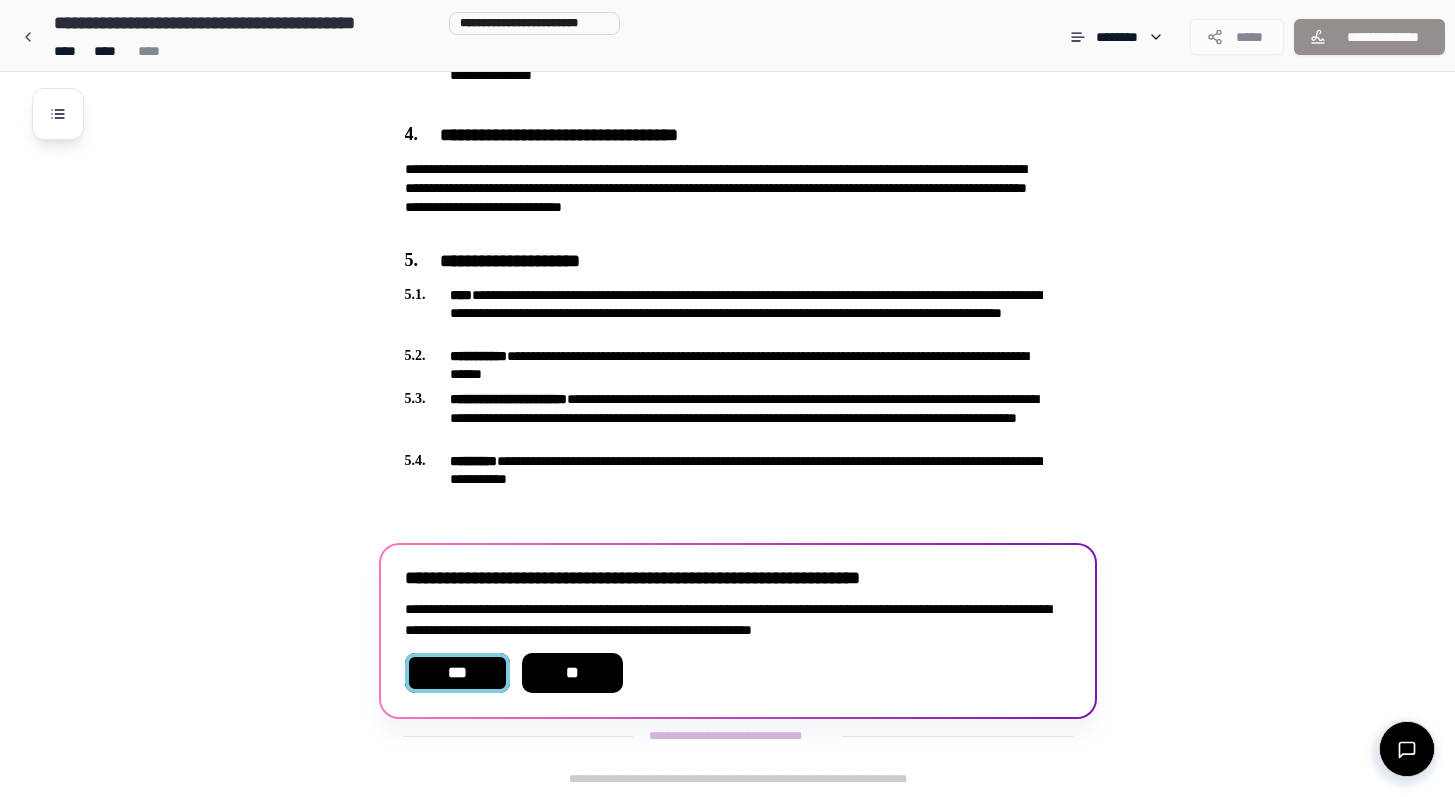 click on "***" at bounding box center (457, 673) 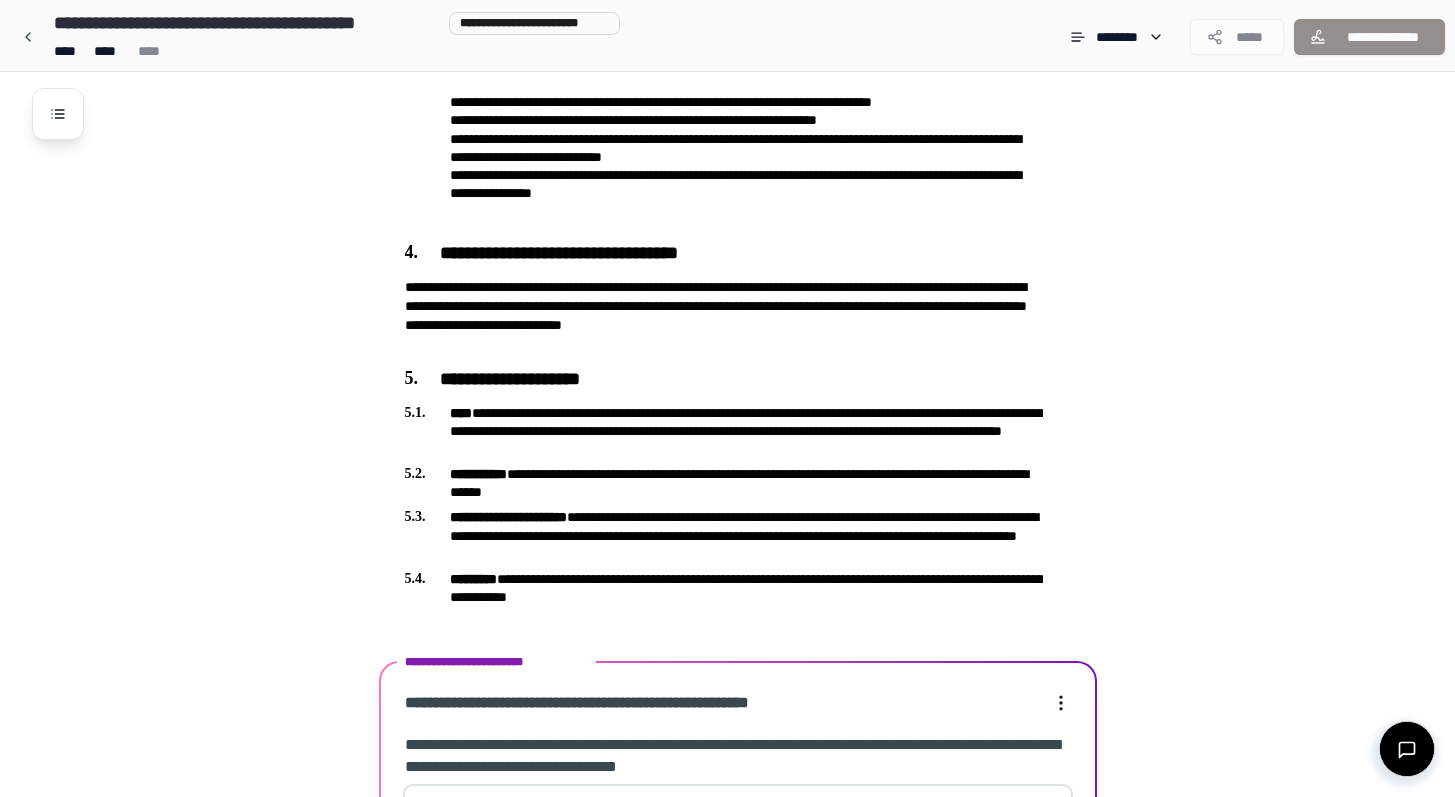 scroll, scrollTop: 1230, scrollLeft: 0, axis: vertical 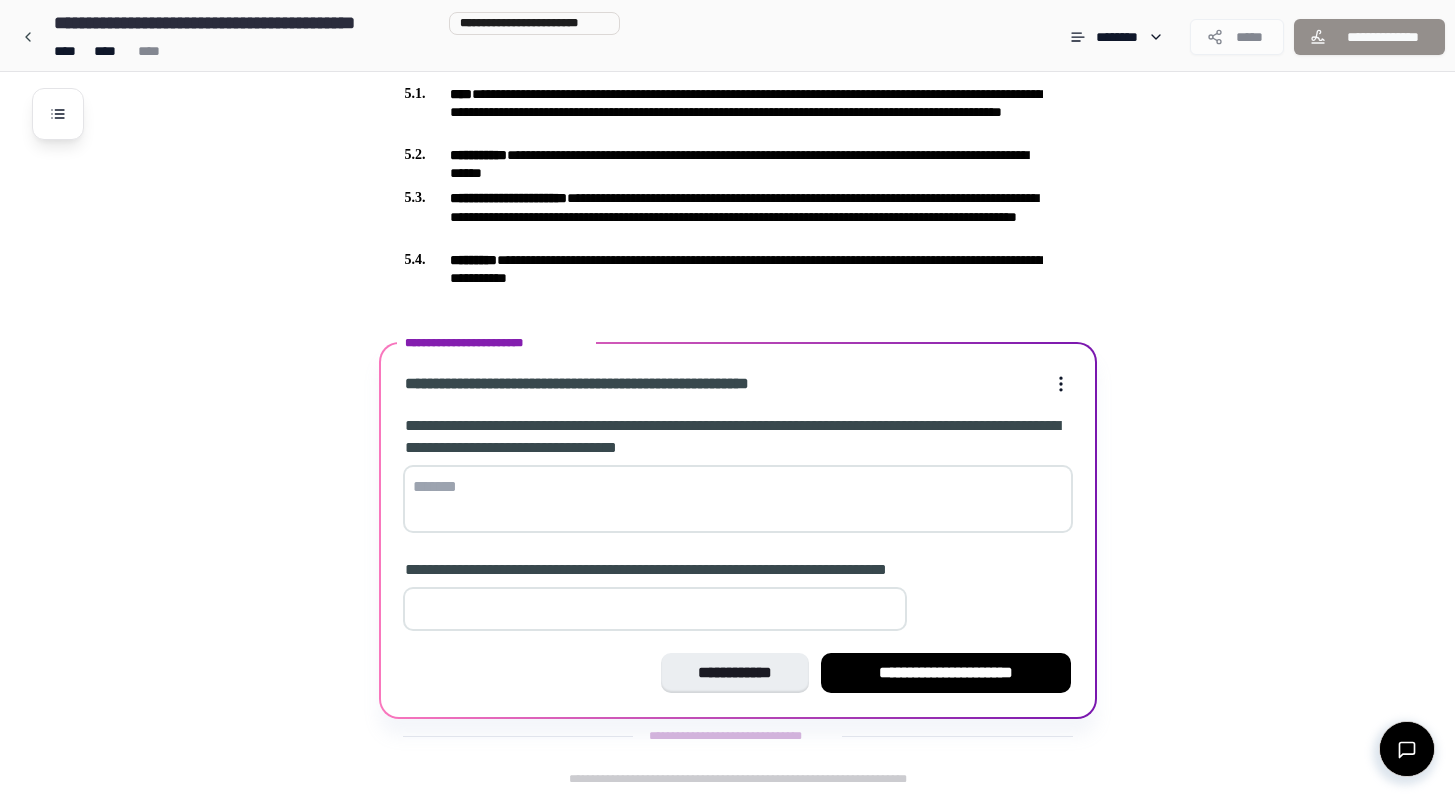 click at bounding box center (738, 499) 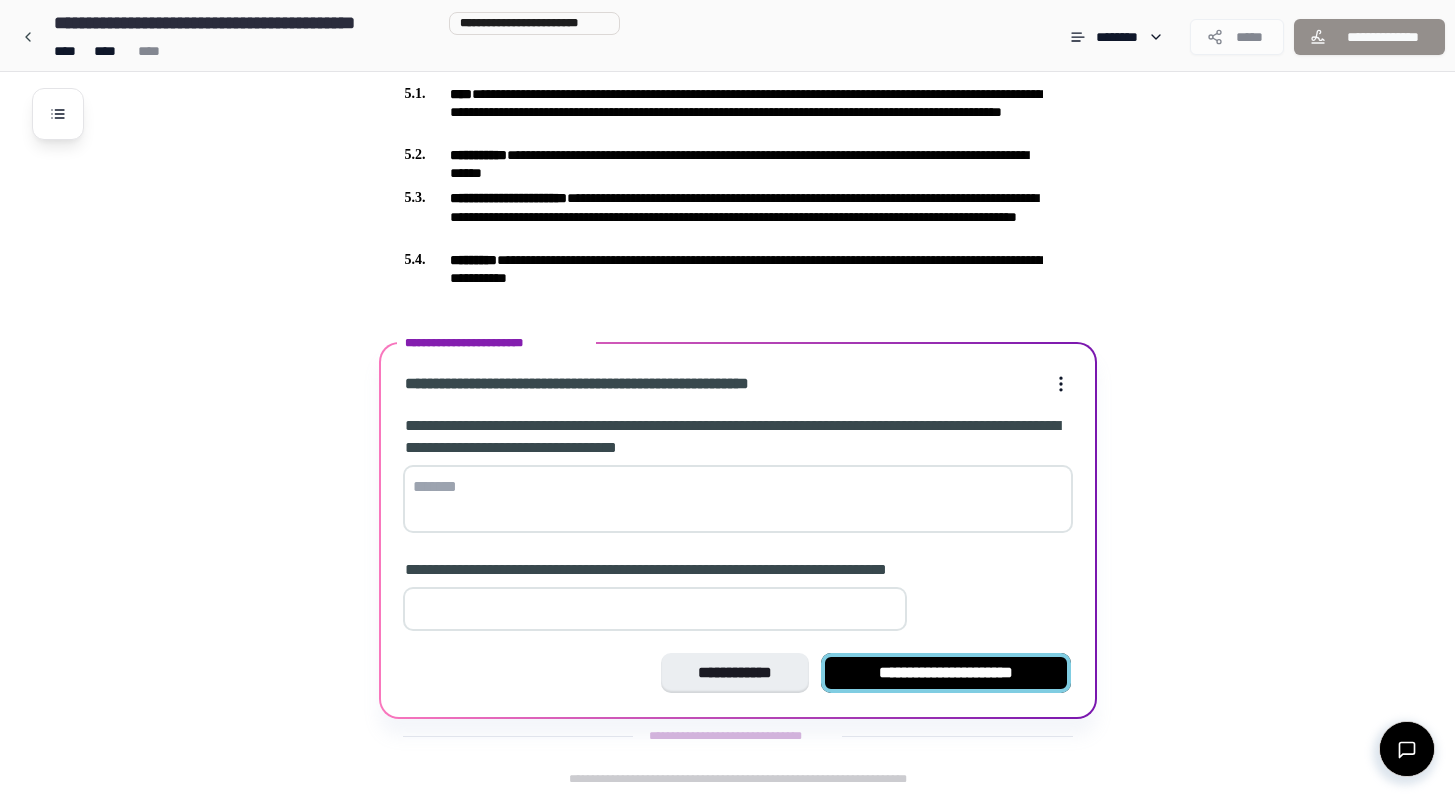click on "**********" at bounding box center [946, 673] 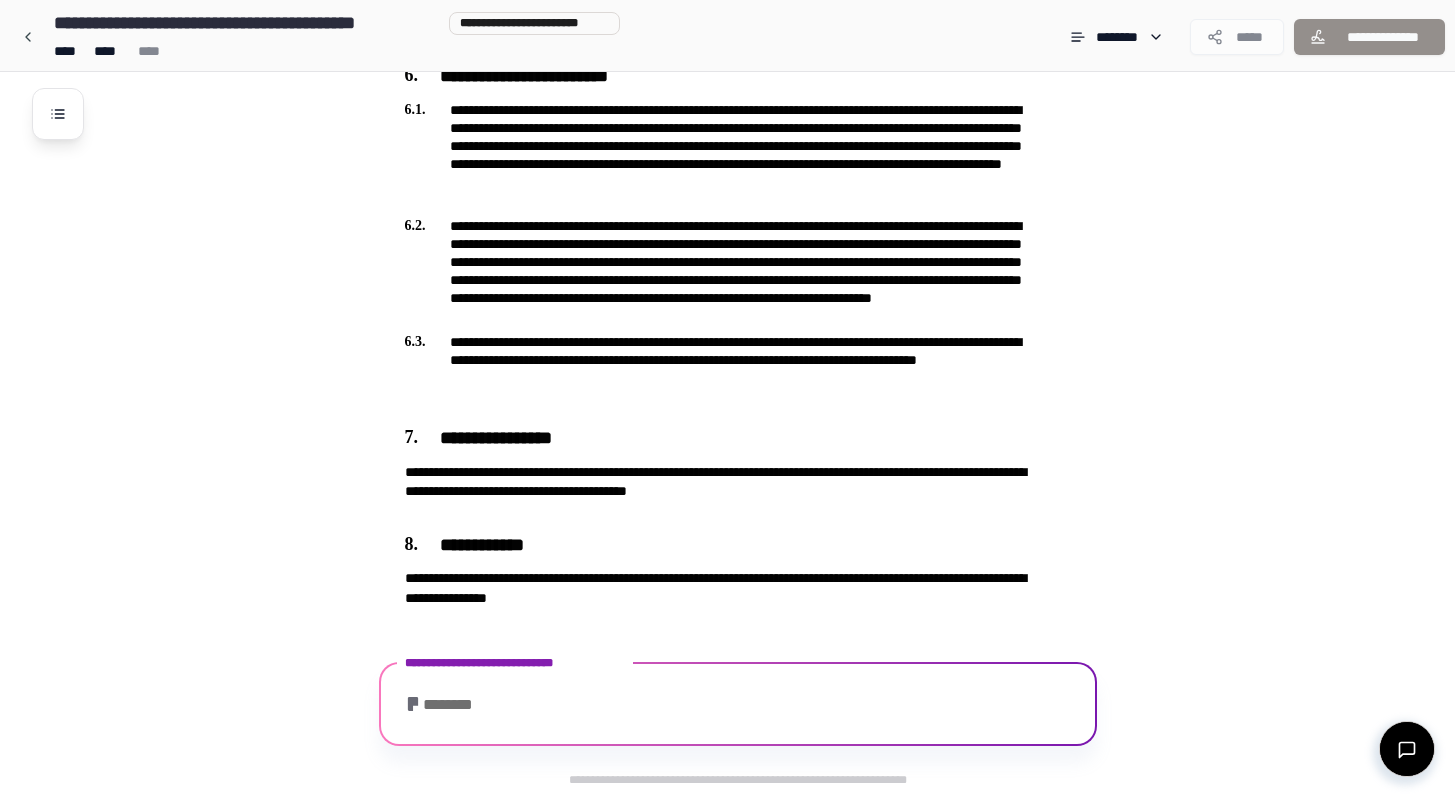 scroll, scrollTop: 1655, scrollLeft: 0, axis: vertical 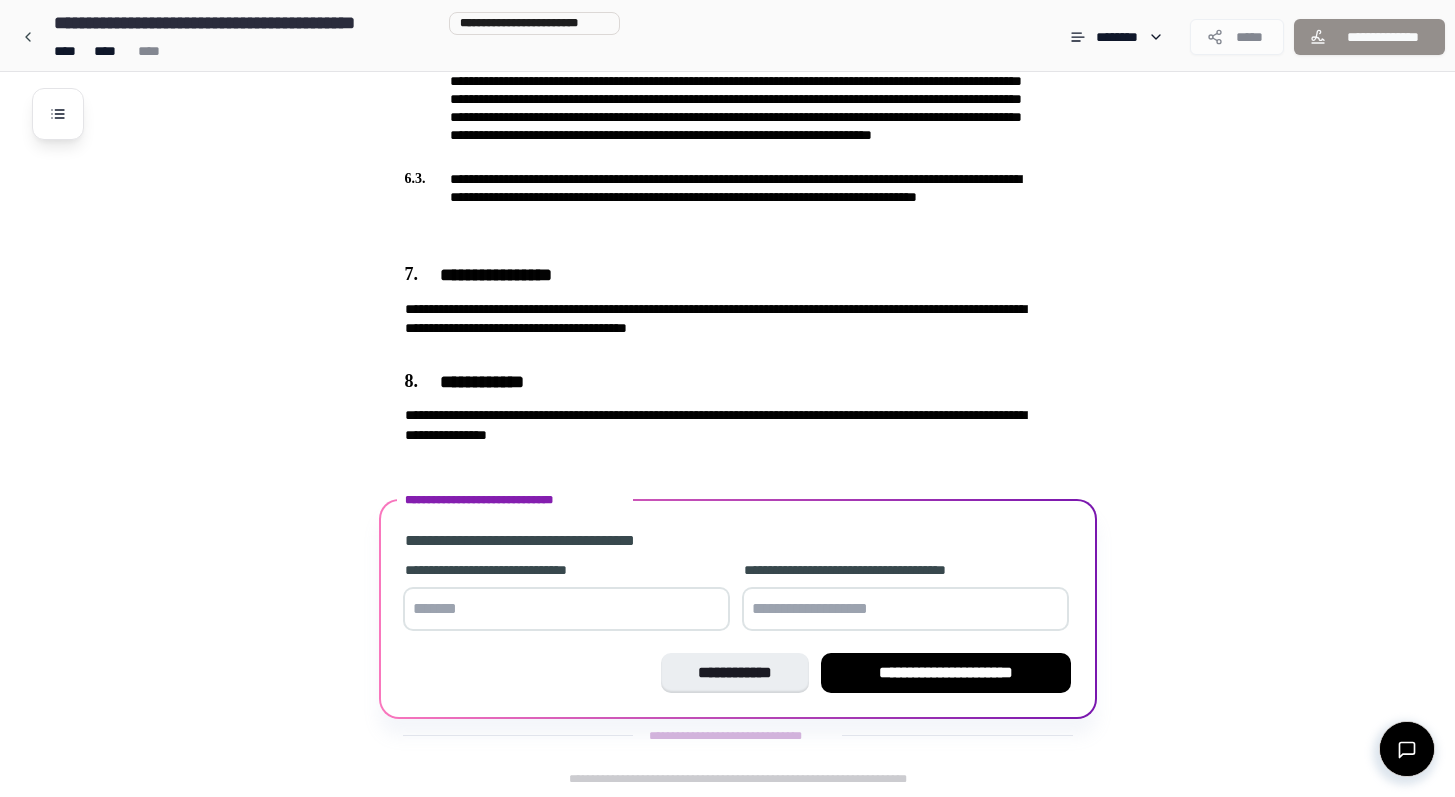 click at bounding box center [566, 609] 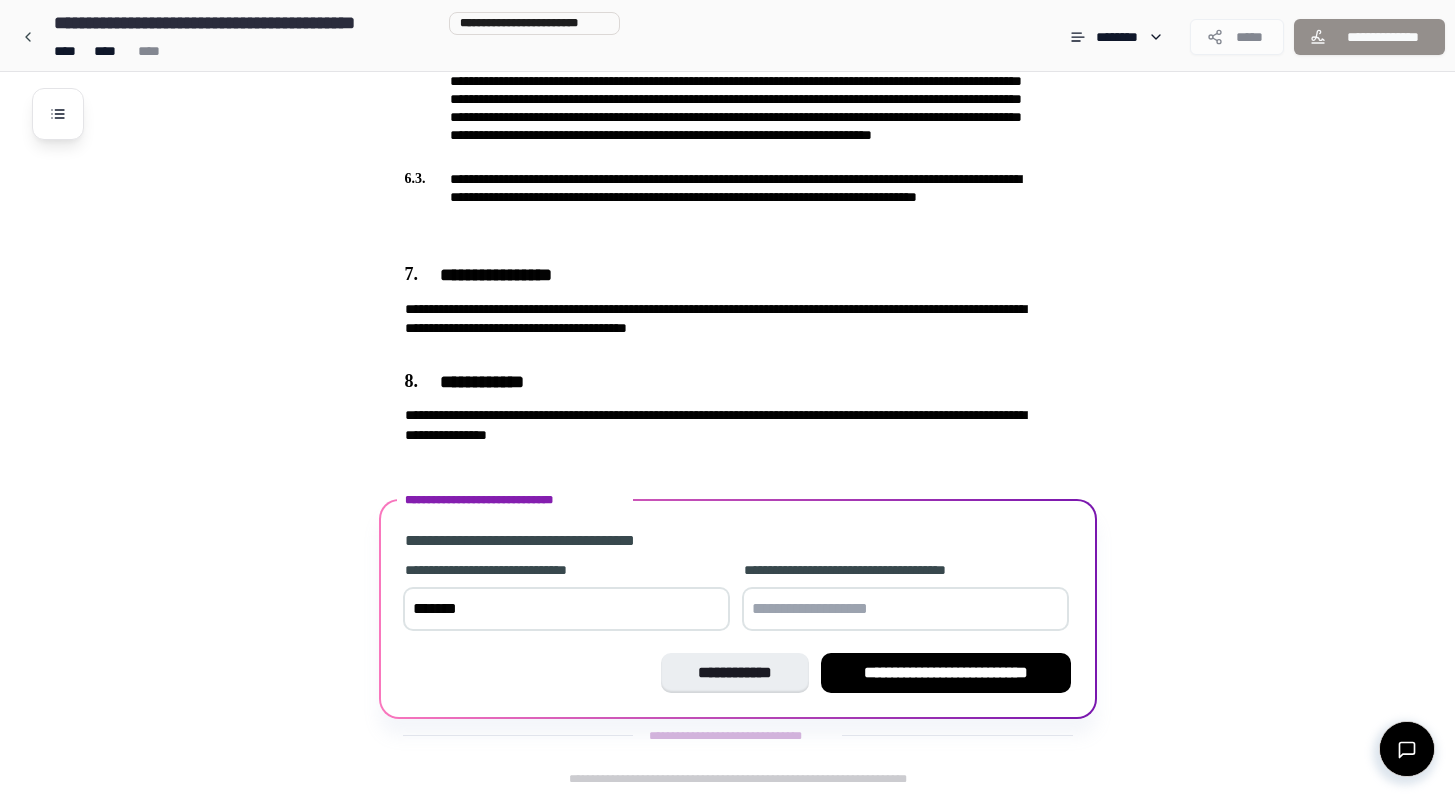type on "*******" 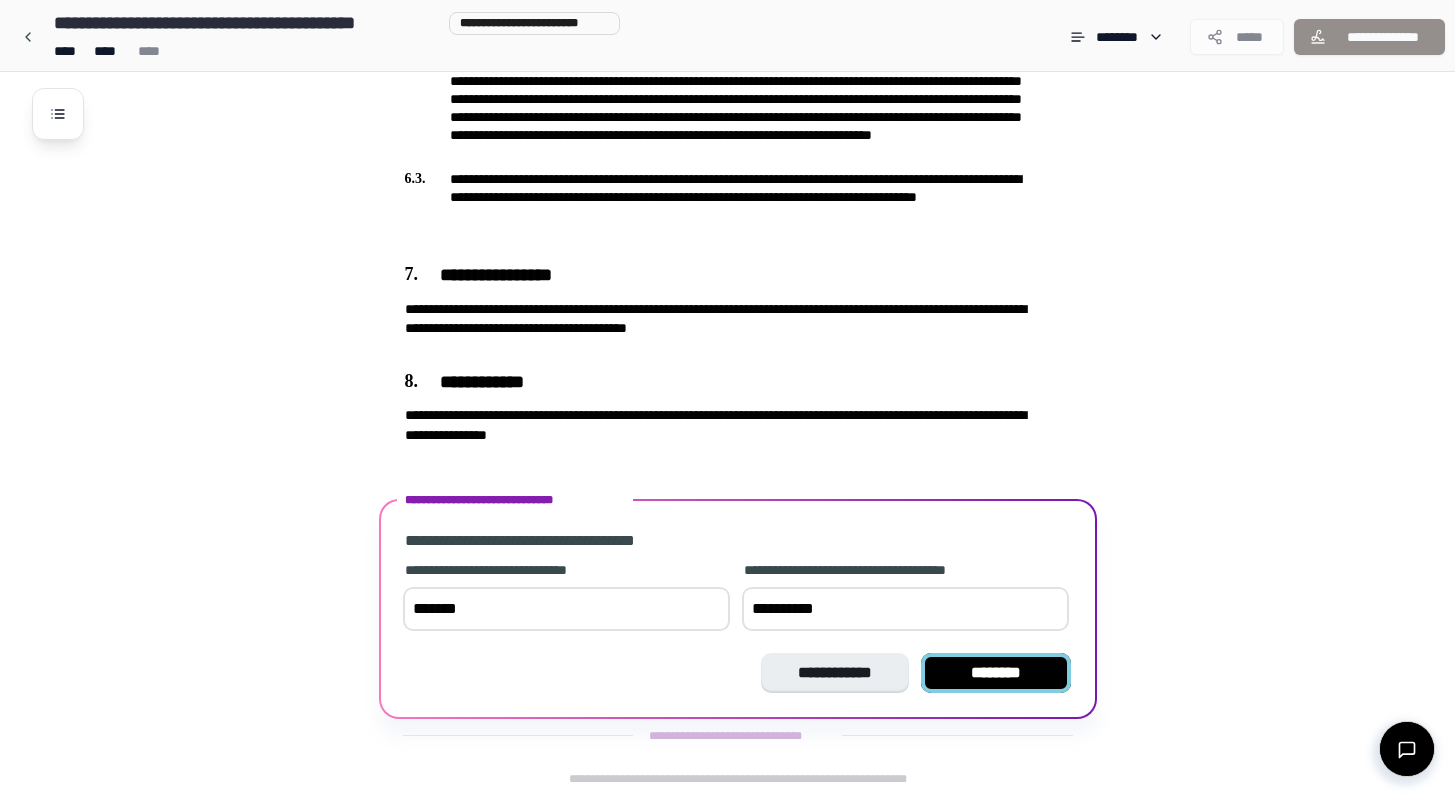 type on "**********" 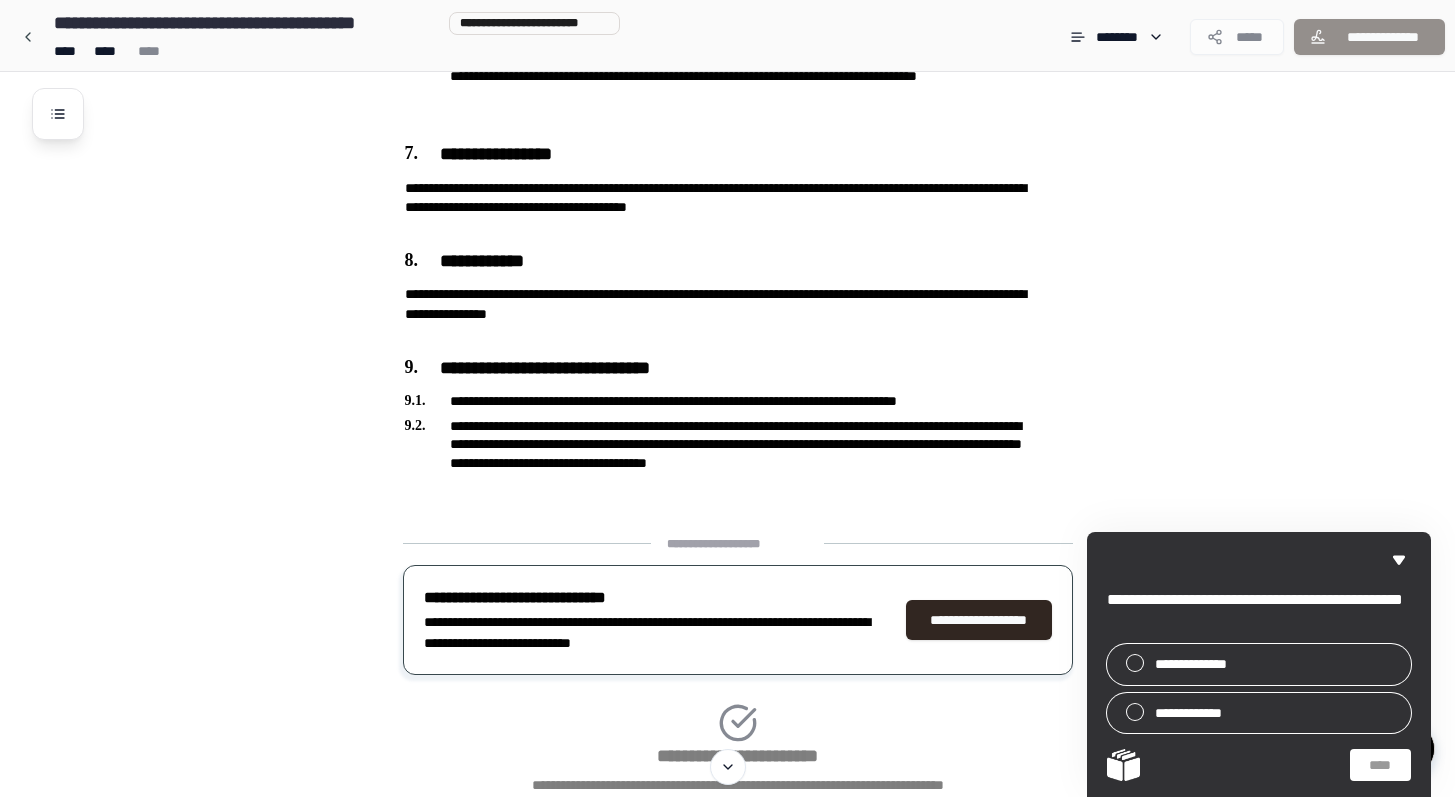 scroll, scrollTop: 1918, scrollLeft: 0, axis: vertical 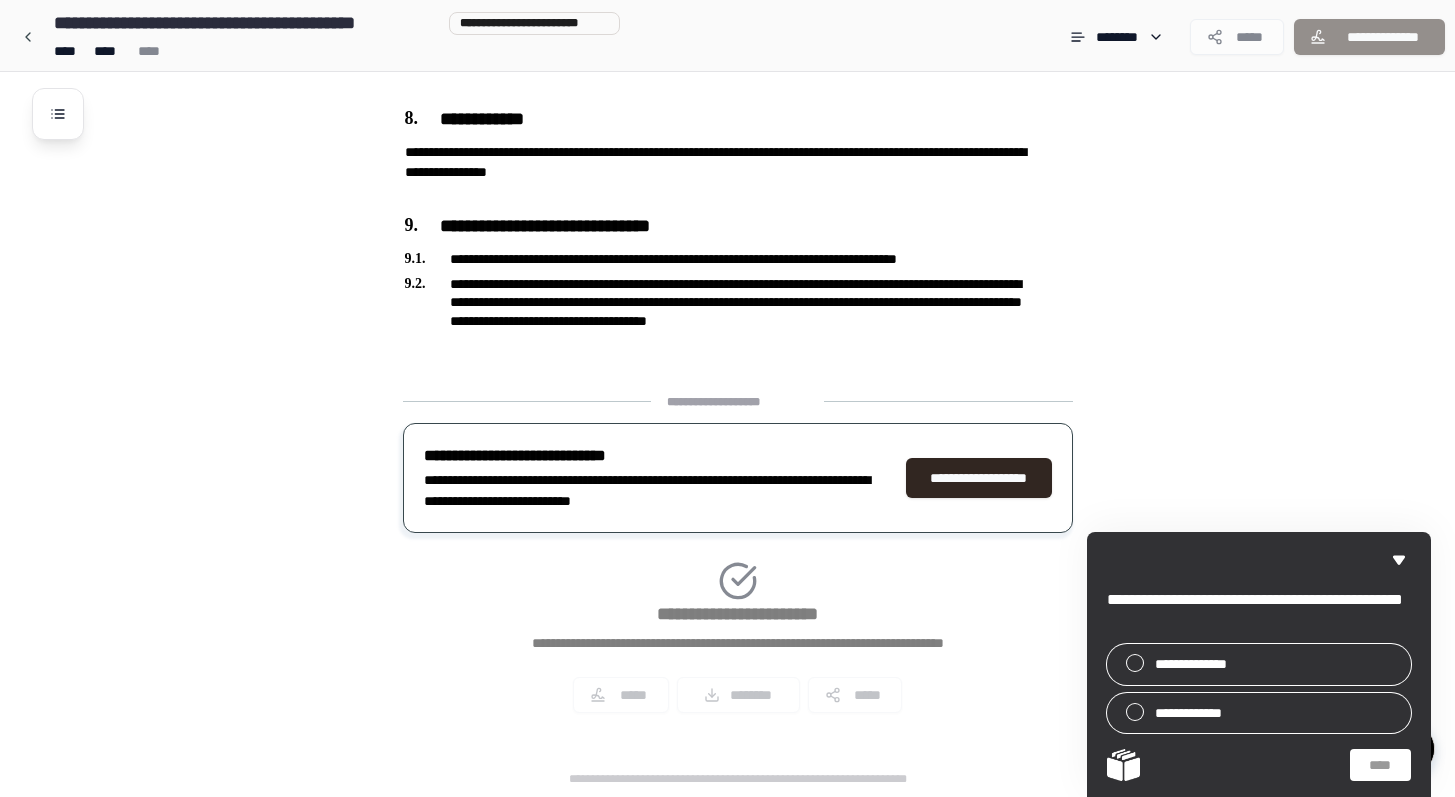 click on "**********" at bounding box center [738, 561] 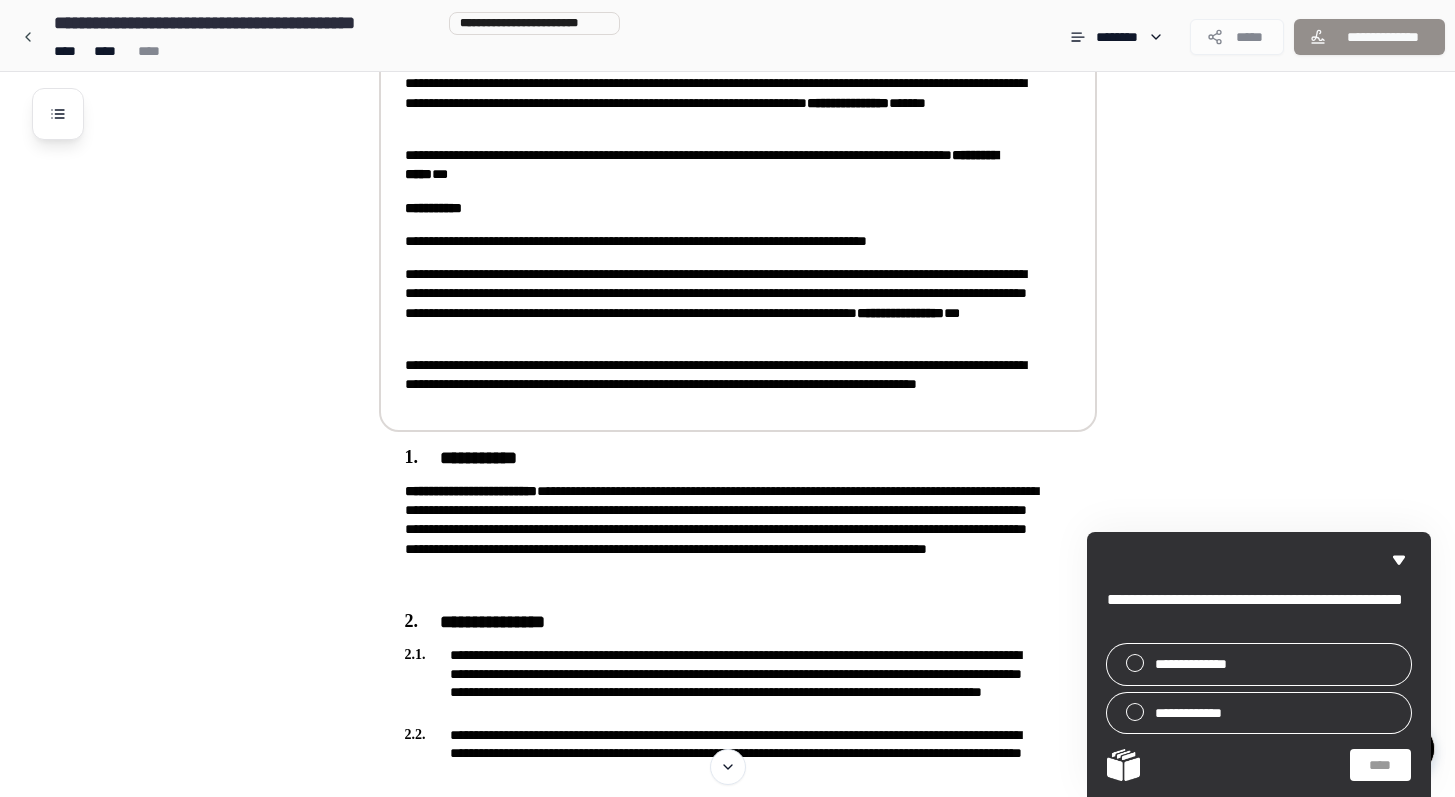 scroll, scrollTop: 0, scrollLeft: 0, axis: both 